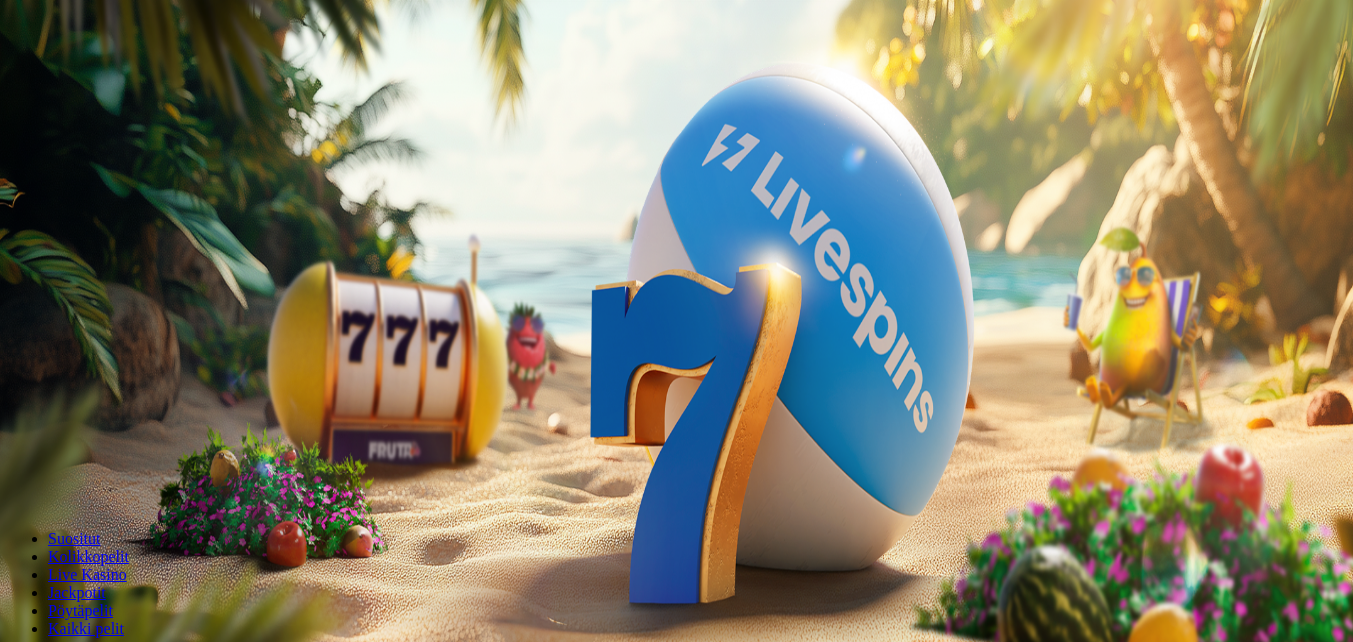 scroll, scrollTop: 0, scrollLeft: 0, axis: both 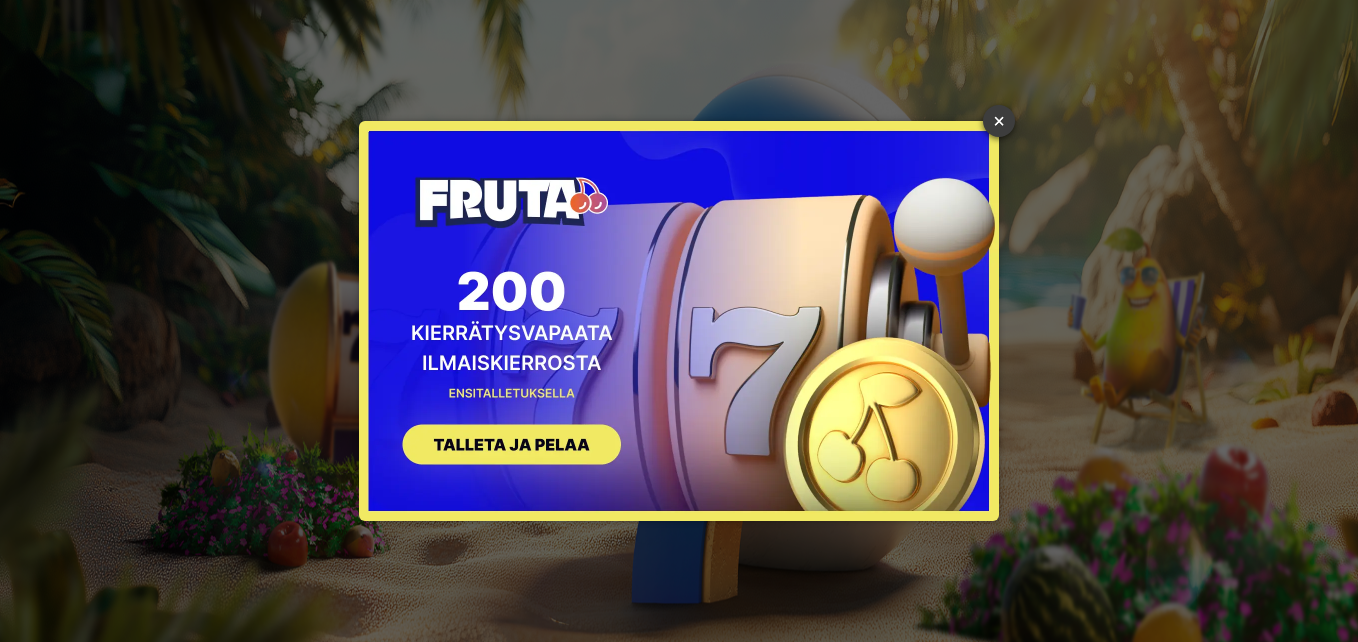 click on "×" at bounding box center (999, 121) 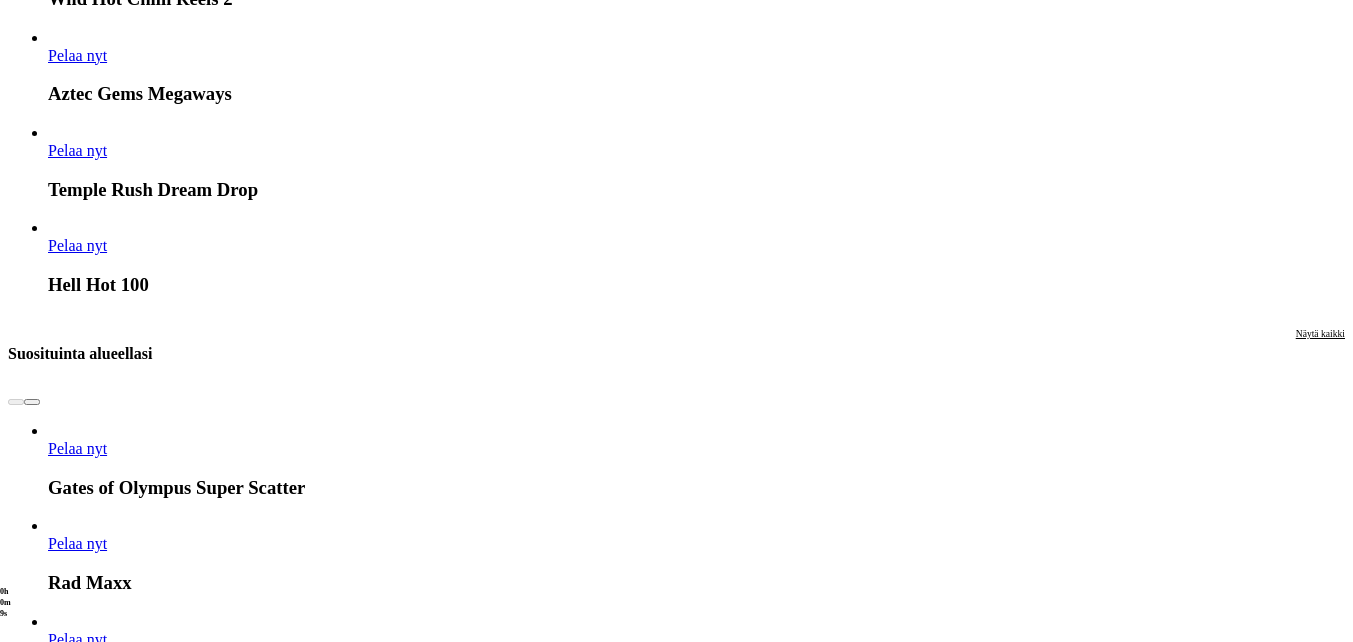 scroll, scrollTop: 1900, scrollLeft: 0, axis: vertical 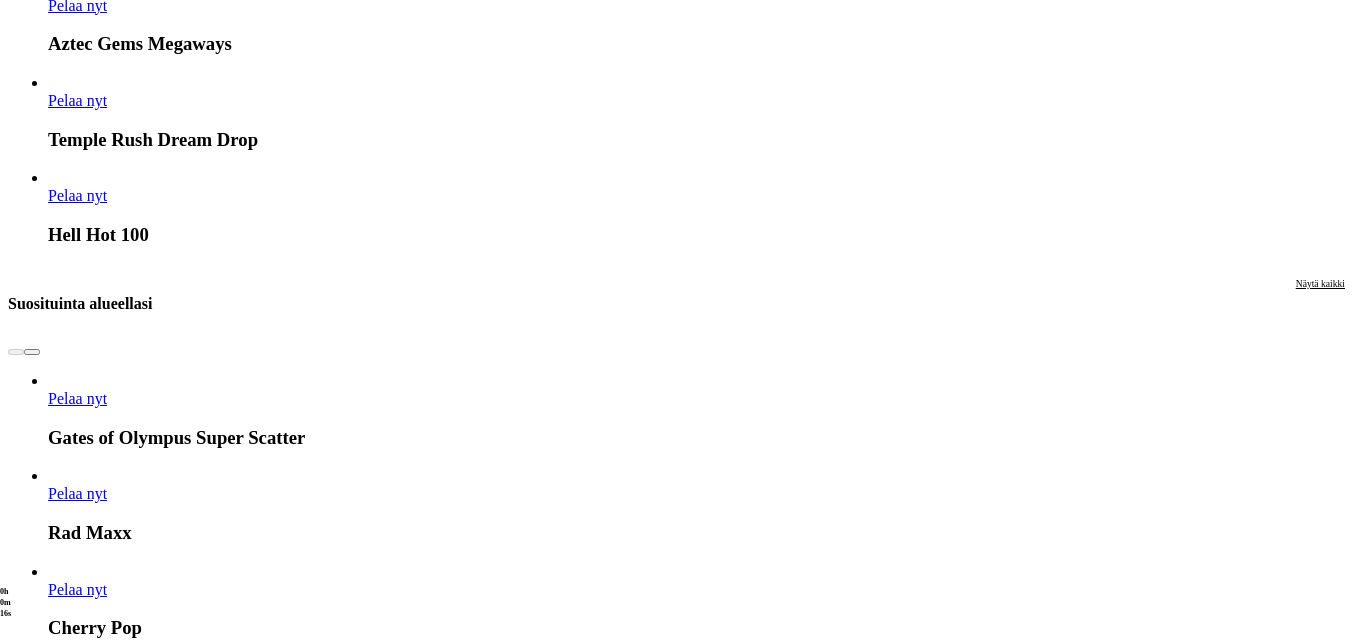 click at bounding box center (32, 15923) 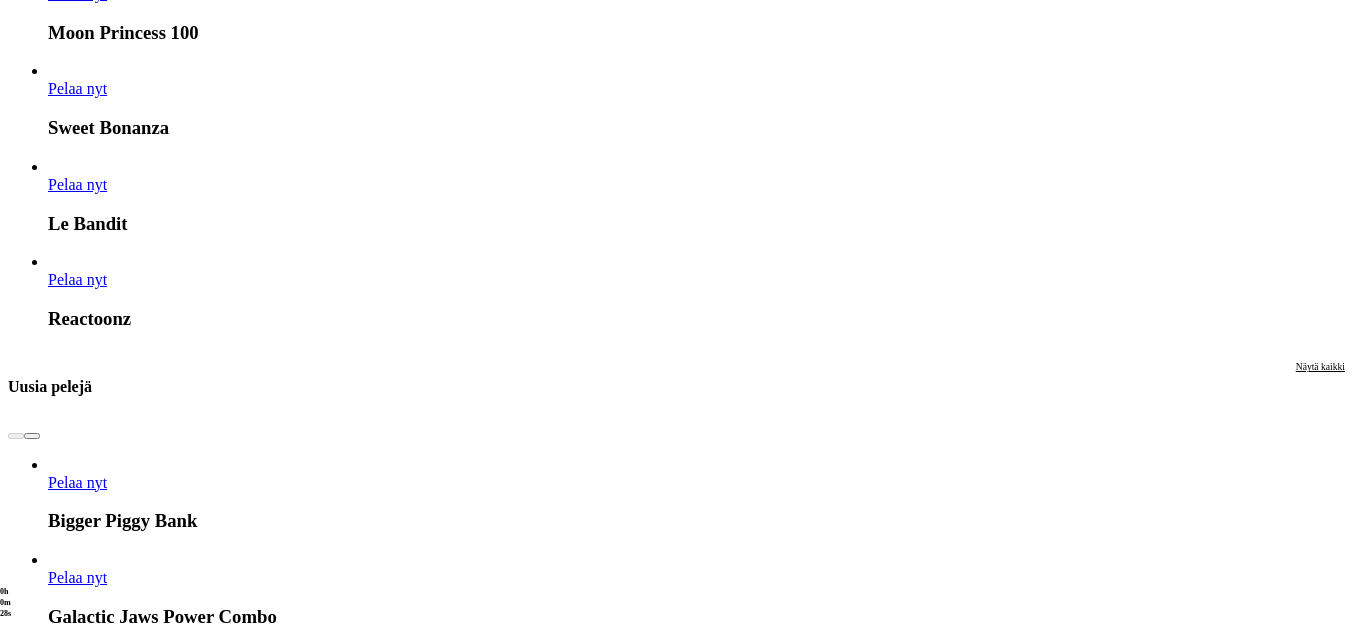 scroll, scrollTop: 2900, scrollLeft: 0, axis: vertical 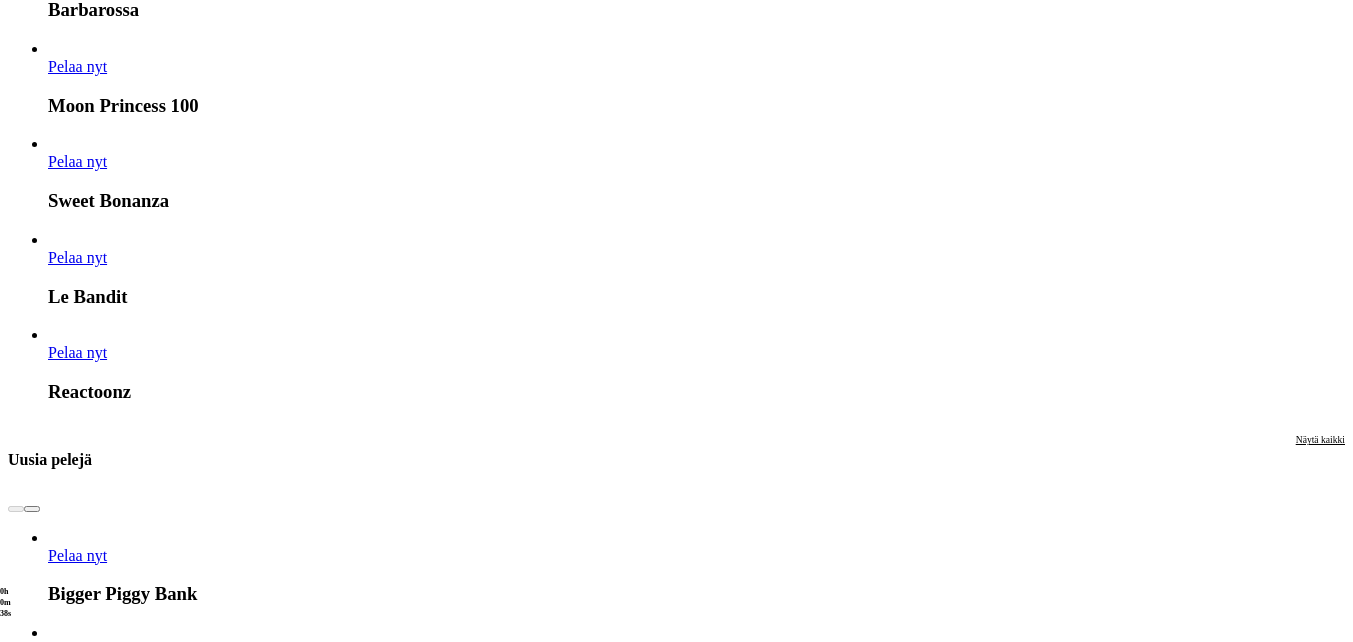 click on "Pelaa nyt" at bounding box center (77, 19382) 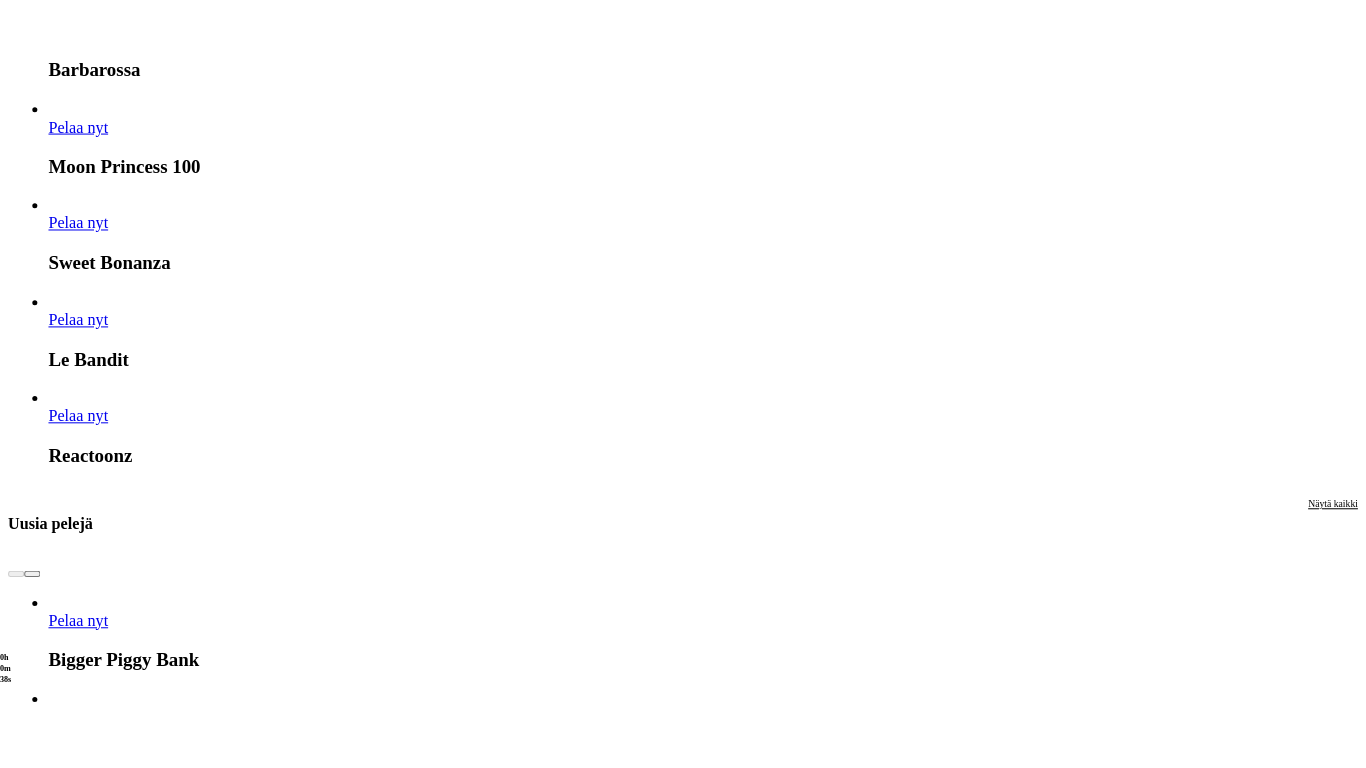 scroll, scrollTop: 0, scrollLeft: 0, axis: both 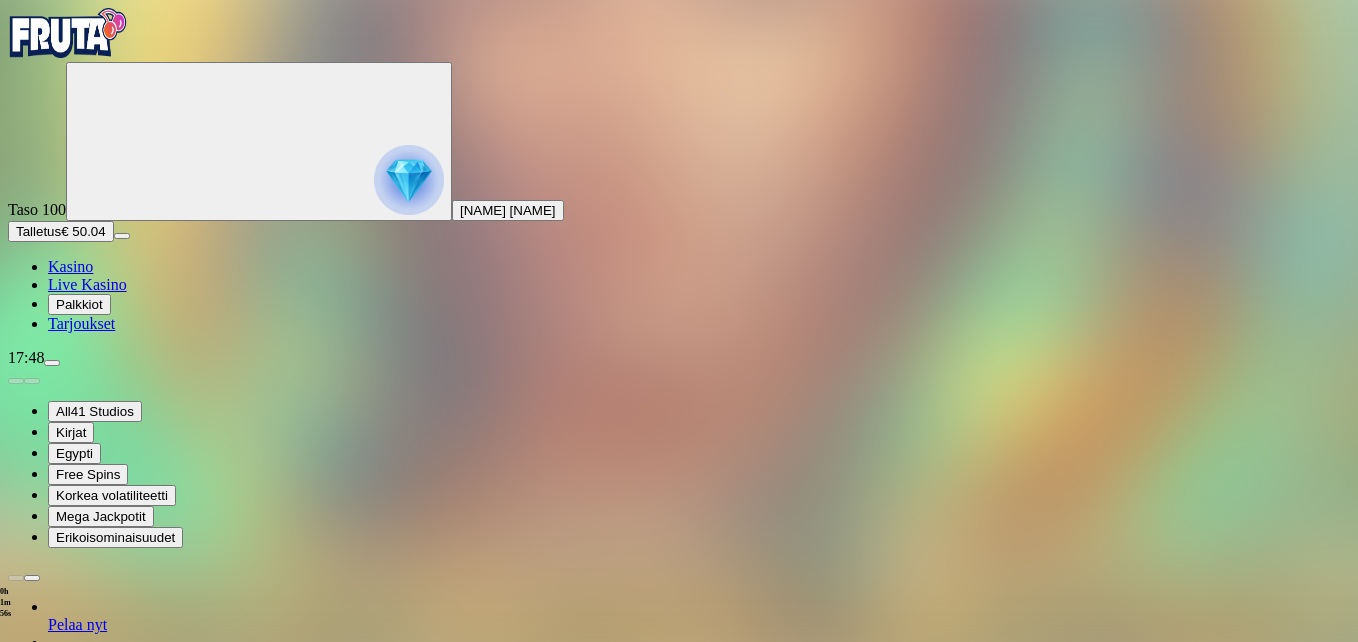 click at bounding box center (48, 1347) 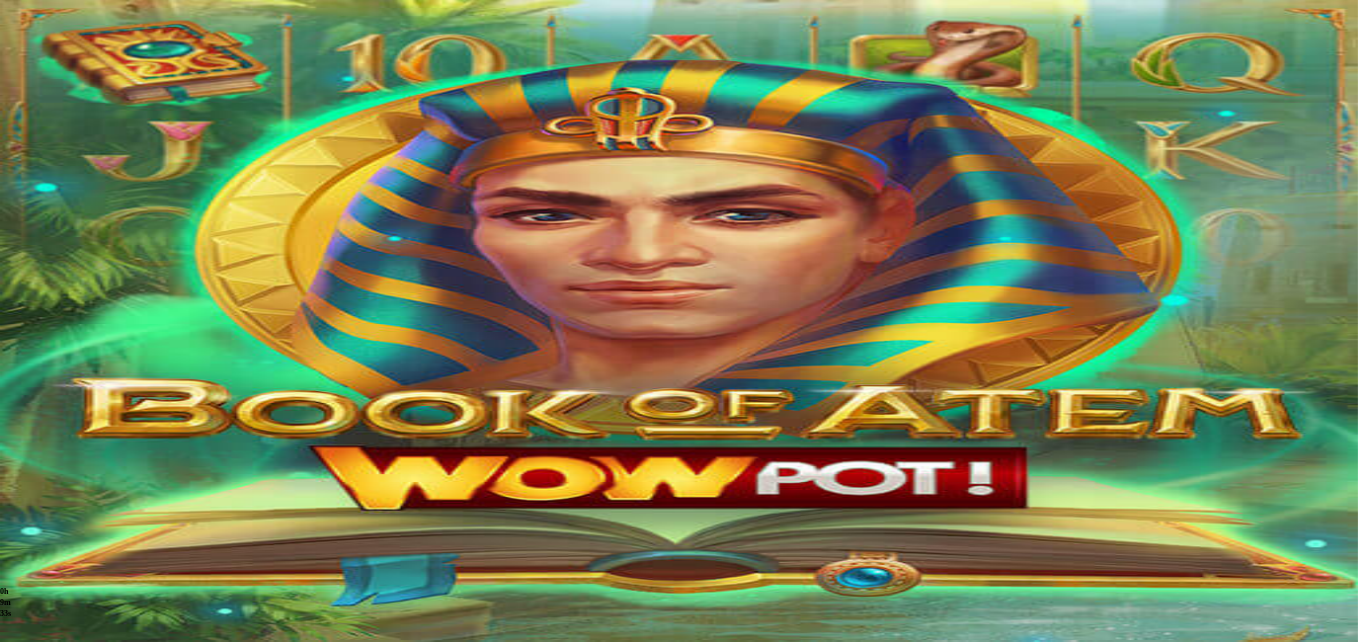 scroll, scrollTop: 0, scrollLeft: 0, axis: both 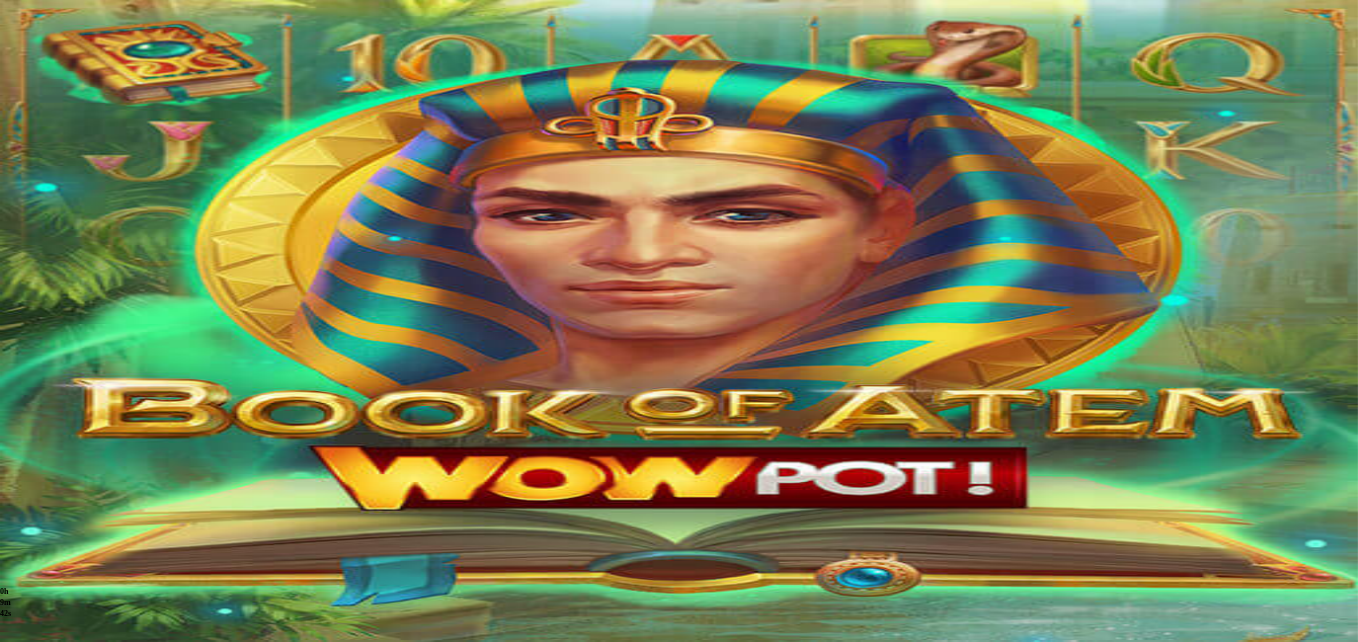 click at bounding box center [48, 1347] 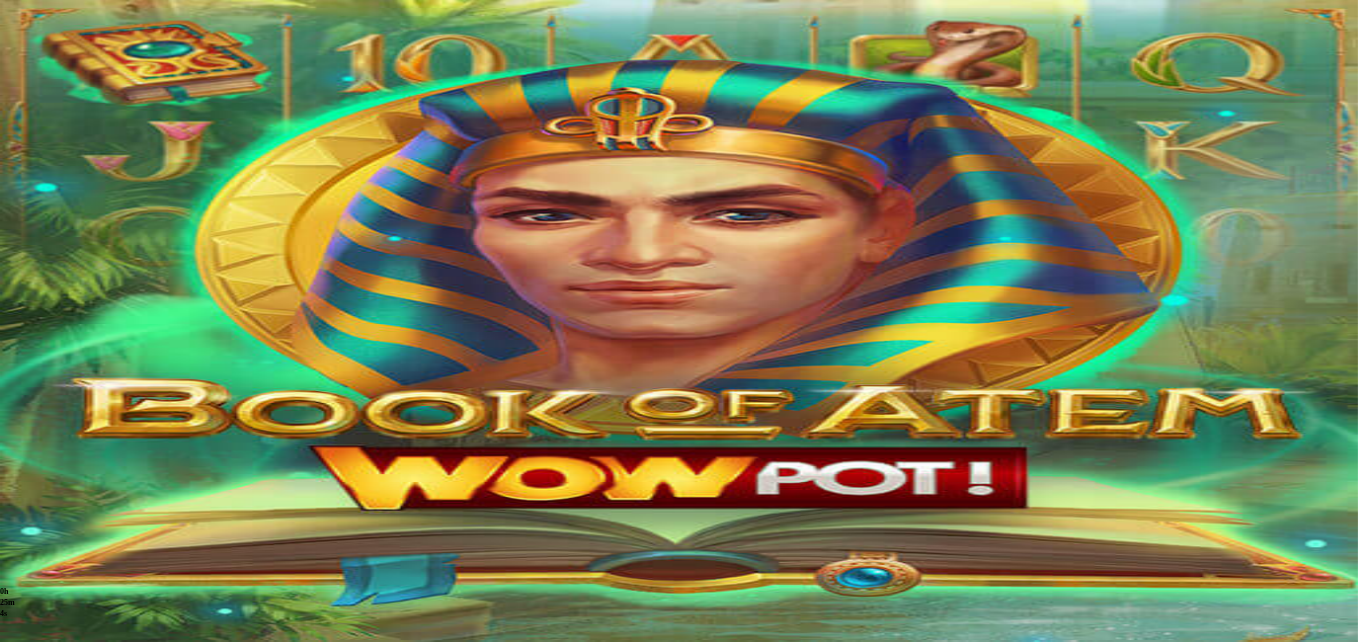 scroll, scrollTop: 0, scrollLeft: 0, axis: both 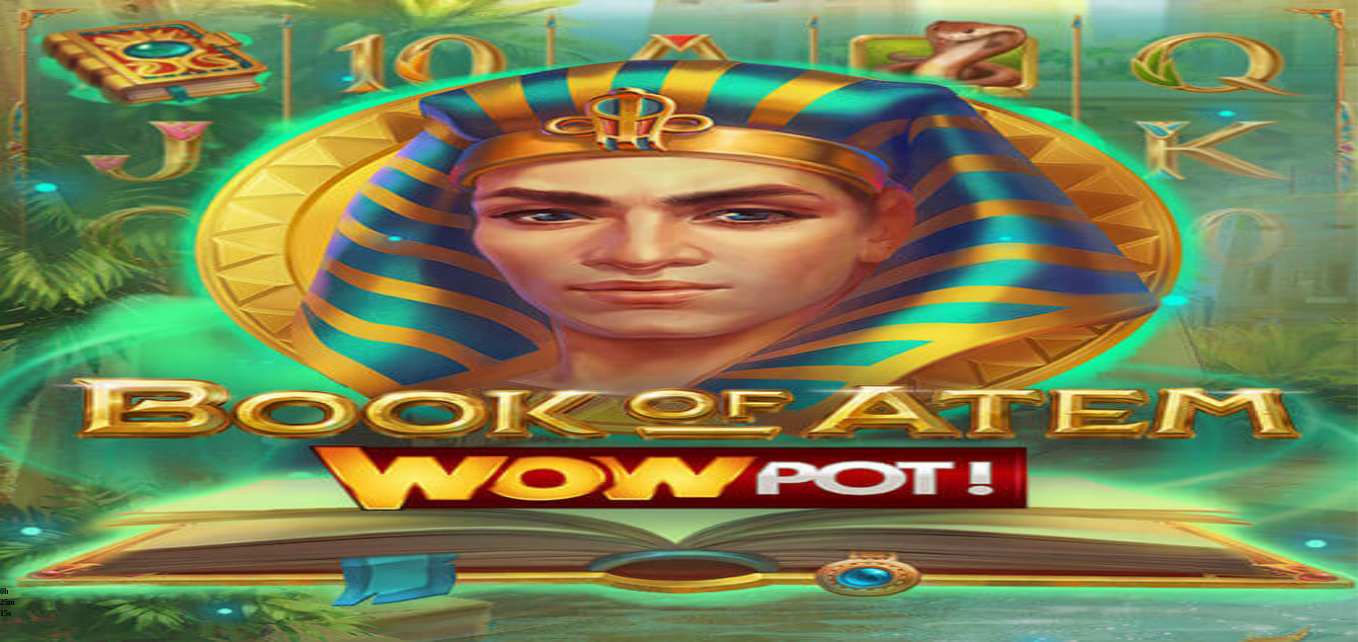 click at bounding box center (48, 757) 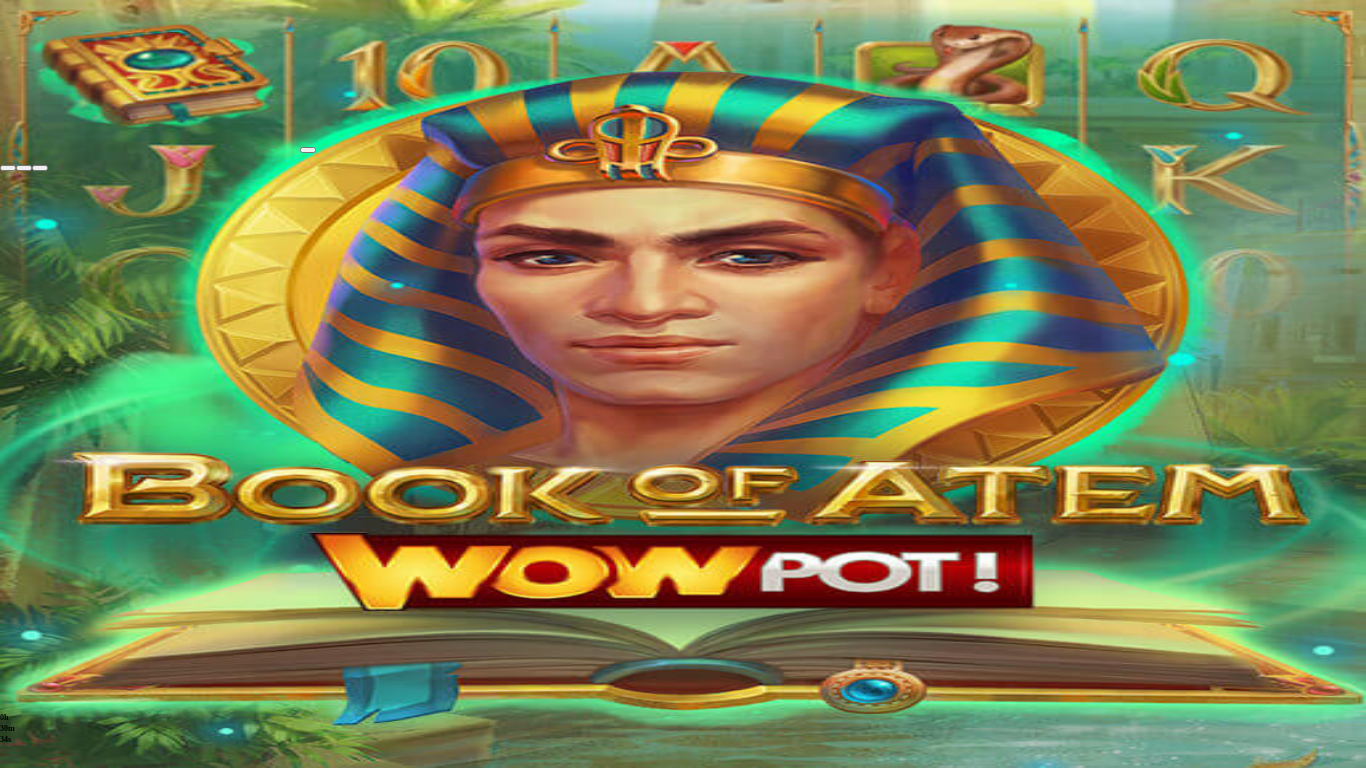 drag, startPoint x: 1338, startPoint y: 5, endPoint x: 1340, endPoint y: 18, distance: 13.152946 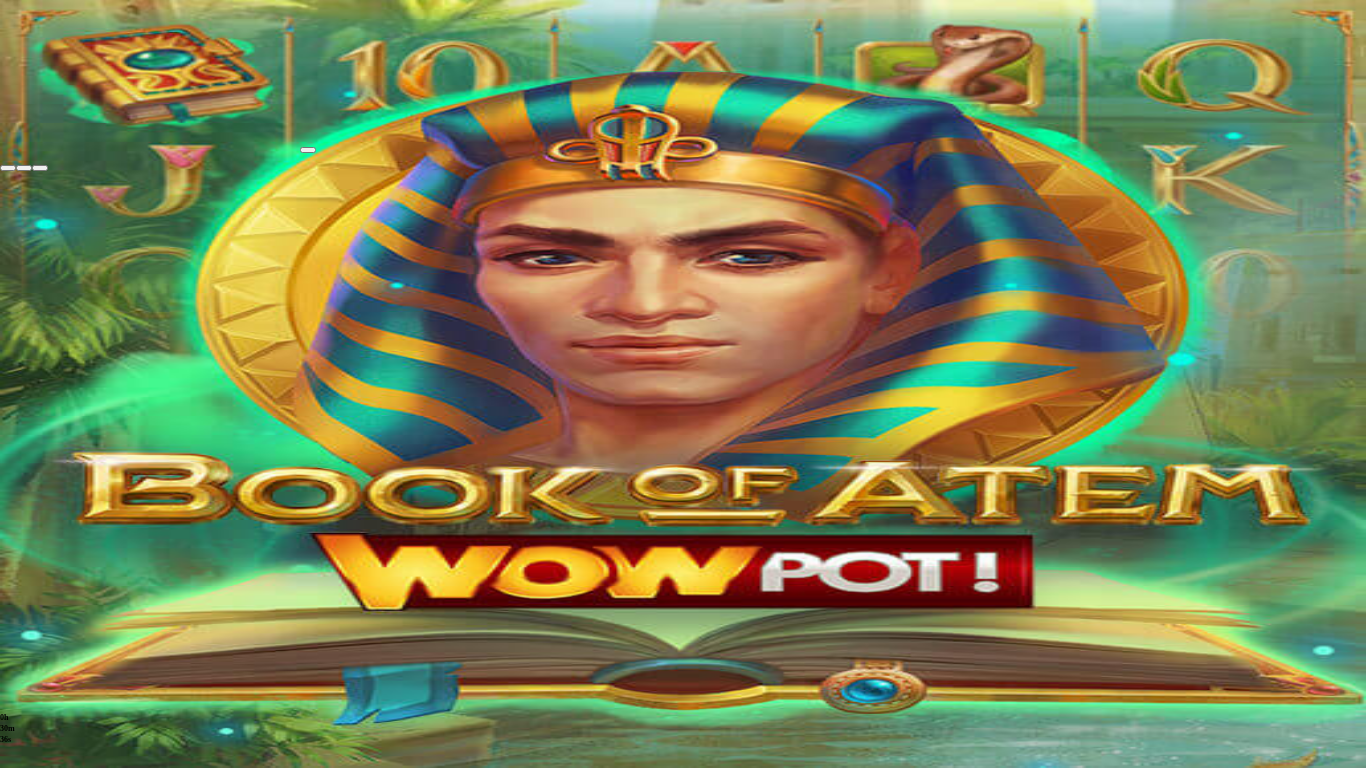 click at bounding box center (8, 168) 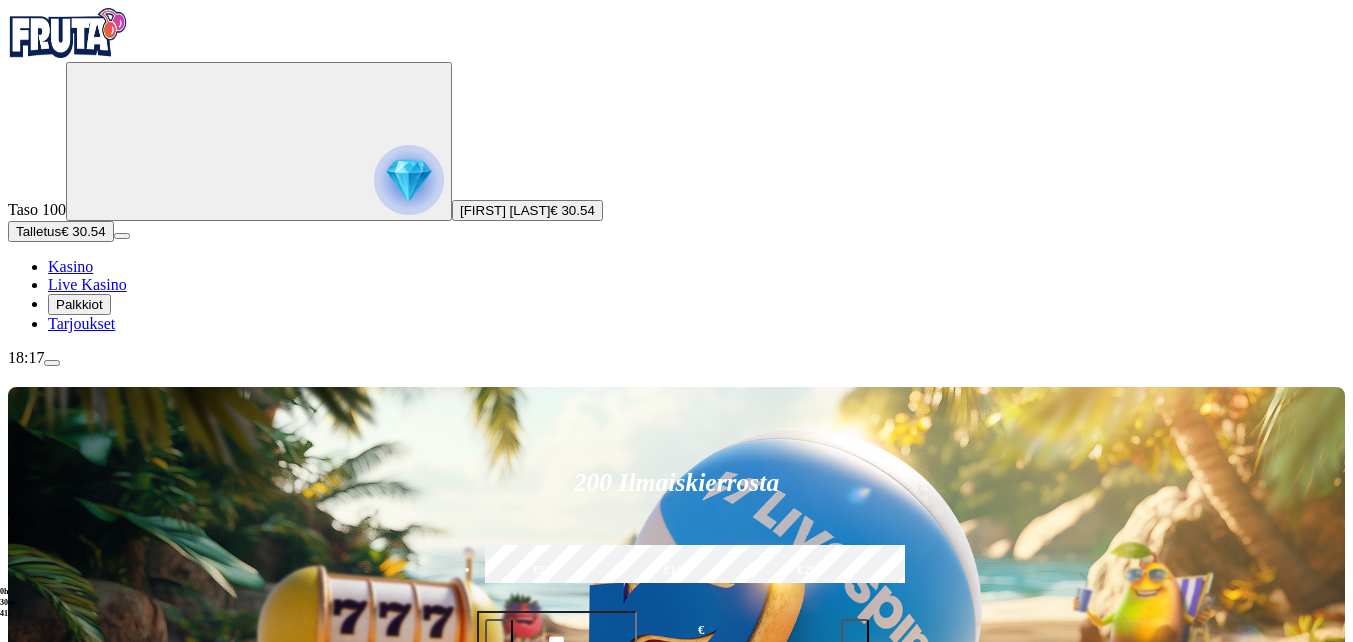 click on "Pelaa nyt" at bounding box center [77, 1141] 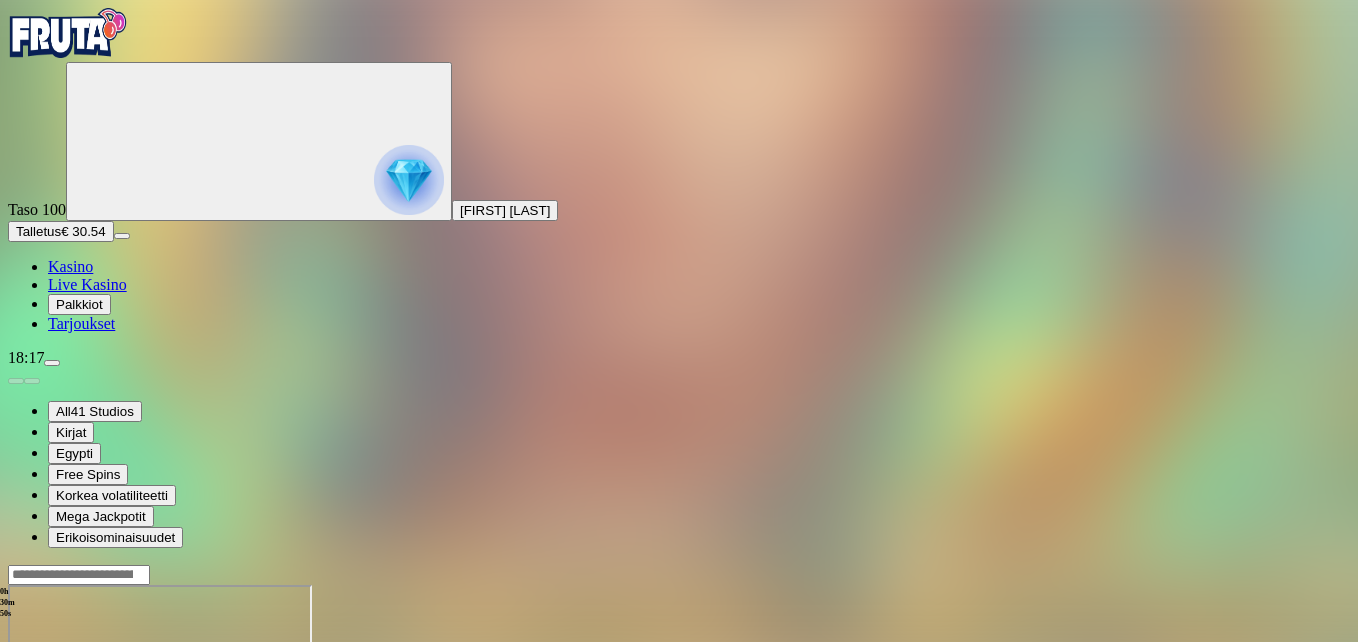 click at bounding box center (679, 662) 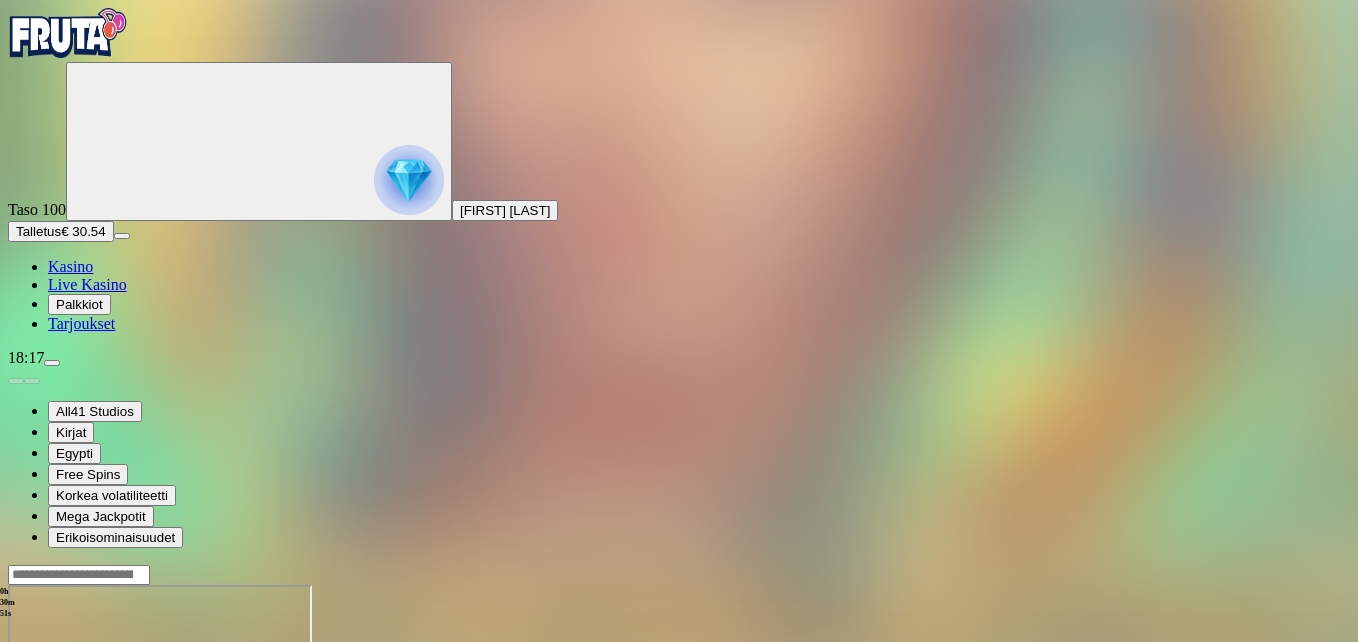 click at bounding box center [48, 757] 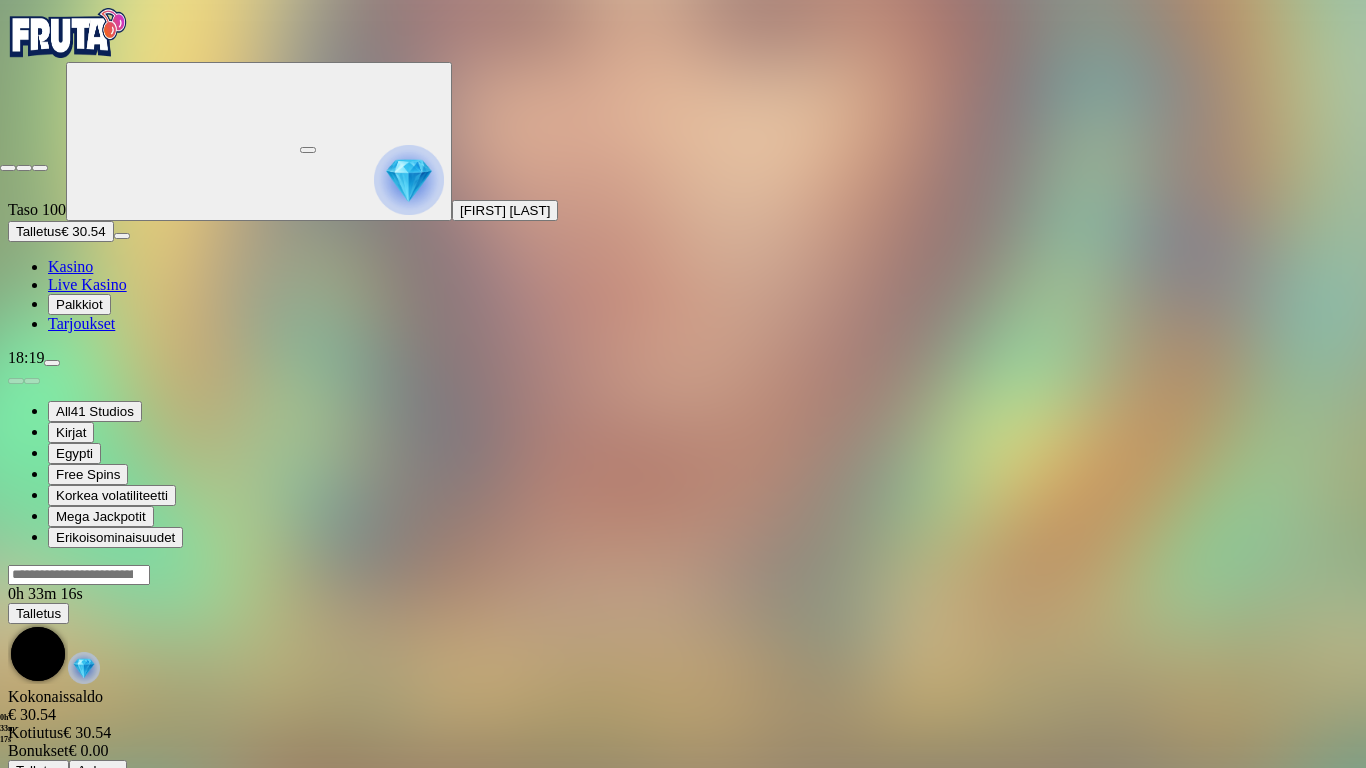 click at bounding box center [8, 168] 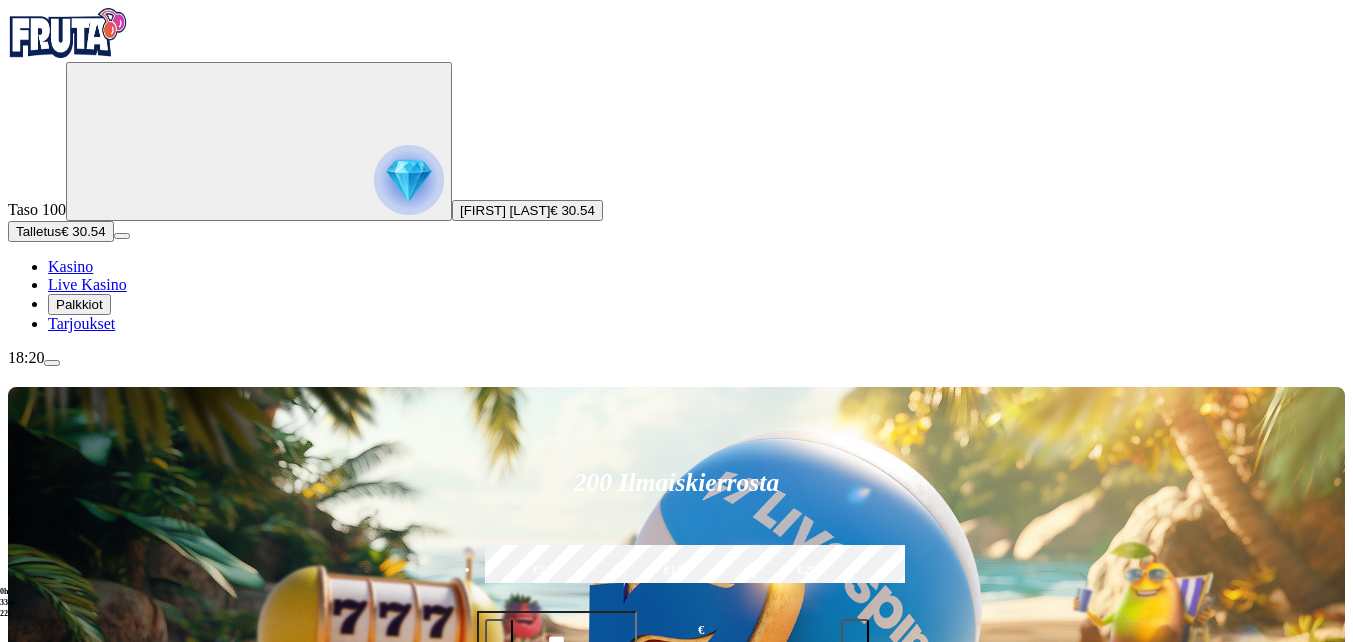 click on "Talletus" at bounding box center [38, 231] 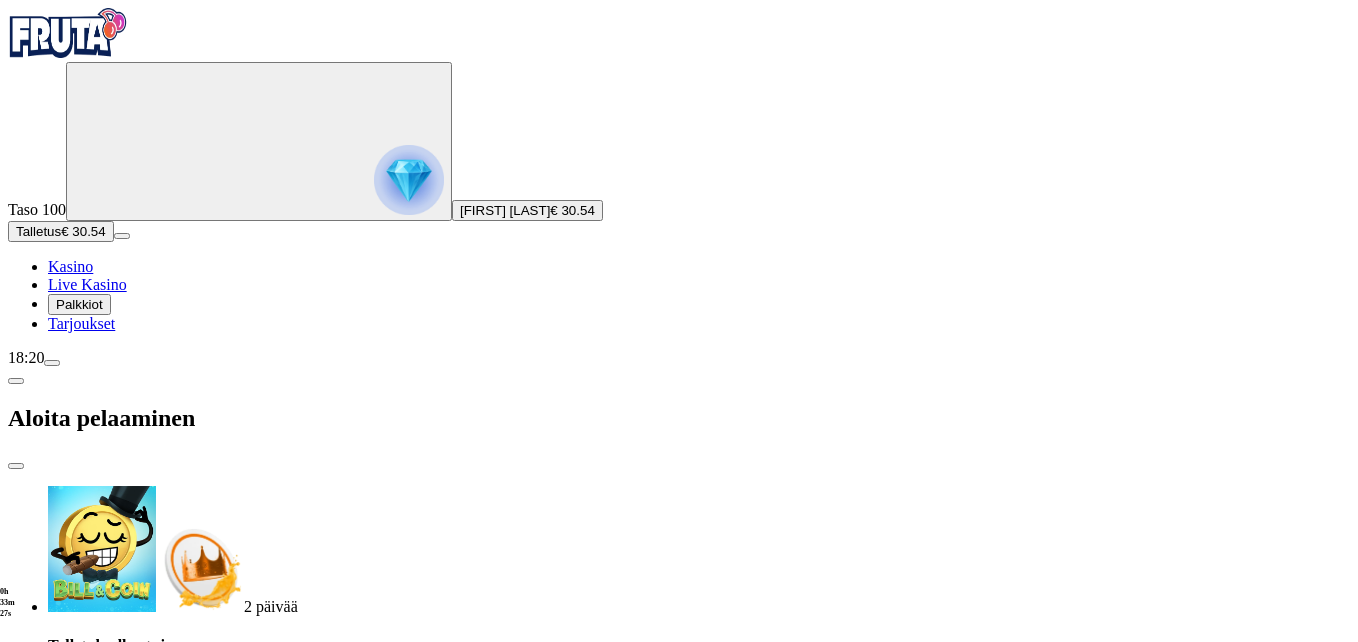 click on "***" at bounding box center (77, 1843) 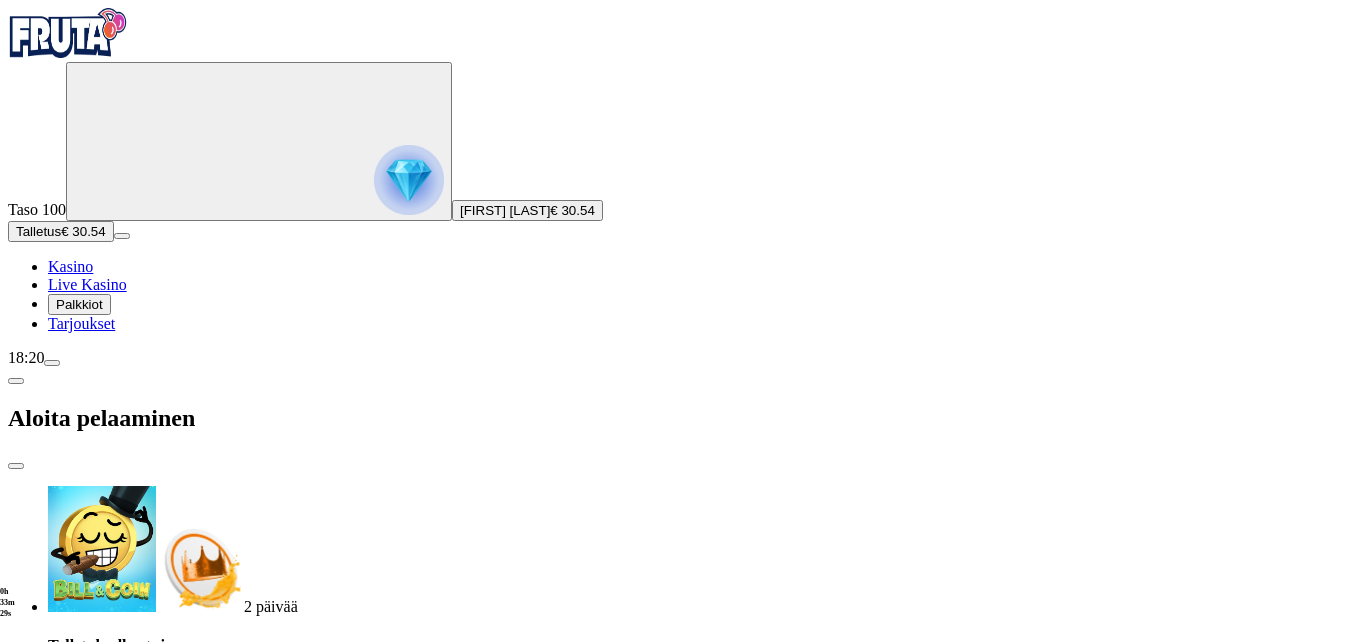 type on "*" 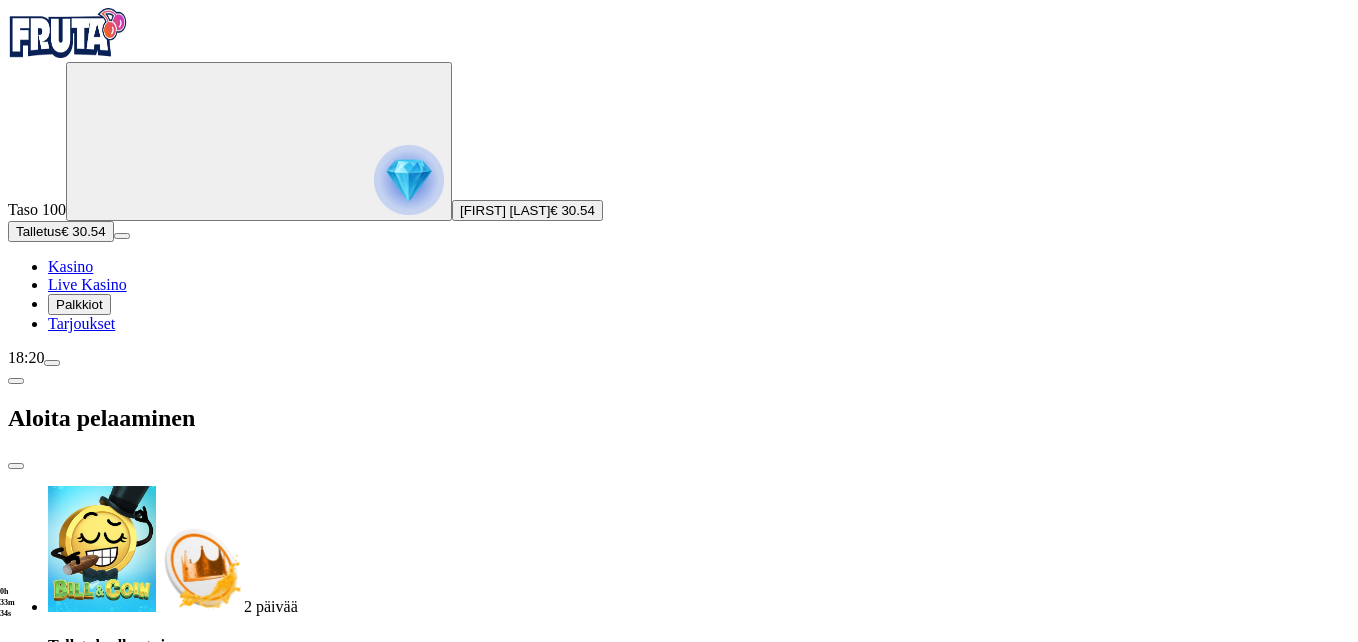 type on "**" 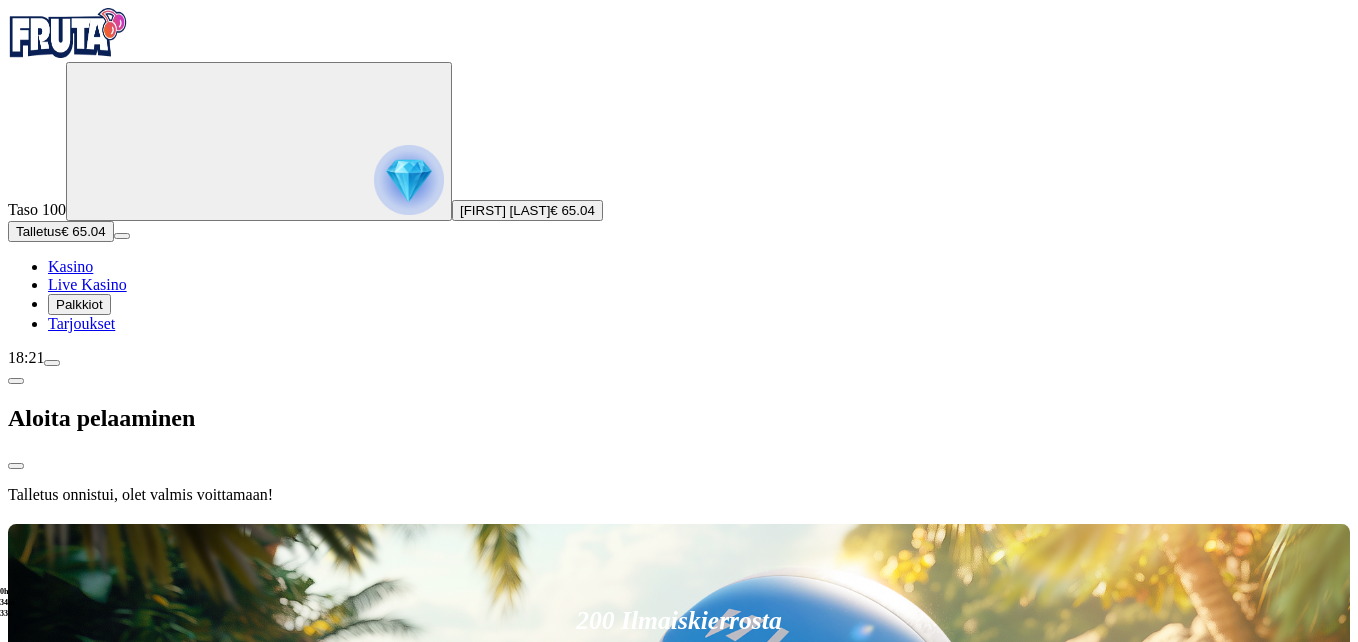click on "200 Ilmaiskierrosta €50 €150 €250 *** € € Talleta ja pelaa 200 kierrätysvapaata ilmaiskierrosta ensitalletuksen yhteydessä. 50 kierrosta per päivä, 4 päivän ajan. Suositut Kolikkopelit Live Kasino Jackpotit Pöytäpelit Kaikki pelit Viimeksi pelattu Pelaa nyt Book of Atem WOWPOT Pelaa nyt Fire Joker Pelaa nyt Iron Bank Pelaa nyt Vegas Gold Pelaa nyt Hot Hot Chilli Pot Pelaa nyt Esqueleto Explosivo 2 Pelaa nyt Wild Wild Riches Pelaa nyt Rising Rewards King Millions Pelaa nyt Wild Hot Chilli Reels 2 Pelaa nyt Aztec Gems Megaways Pelaa nyt Temple Rush Dream Drop Suosituinta alueellasi Näytä kaikki Pelaa nyt Gates of Olympus Super Scatter  Pelaa nyt Rad Maxx Pelaa nyt Cherry Pop Pelaa nyt Thor’s Rage Pelaa nyt Wanted Dead or a Wild Pelaa nyt Esqueleto Explosivo 2 Pelaa nyt Barbarossa Pelaa nyt Moon Princess 100 Pelaa nyt Sweet Bonanza Pelaa nyt Le Bandit Pelaa nyt Reactoonz Uusia pelejä Näytä kaikki Pelaa nyt Bigger Piggy Bank Pelaa nyt Galactic Jaws Power Combo Pelaa nyt Pelaa nyt Finland" at bounding box center [679, 8787] 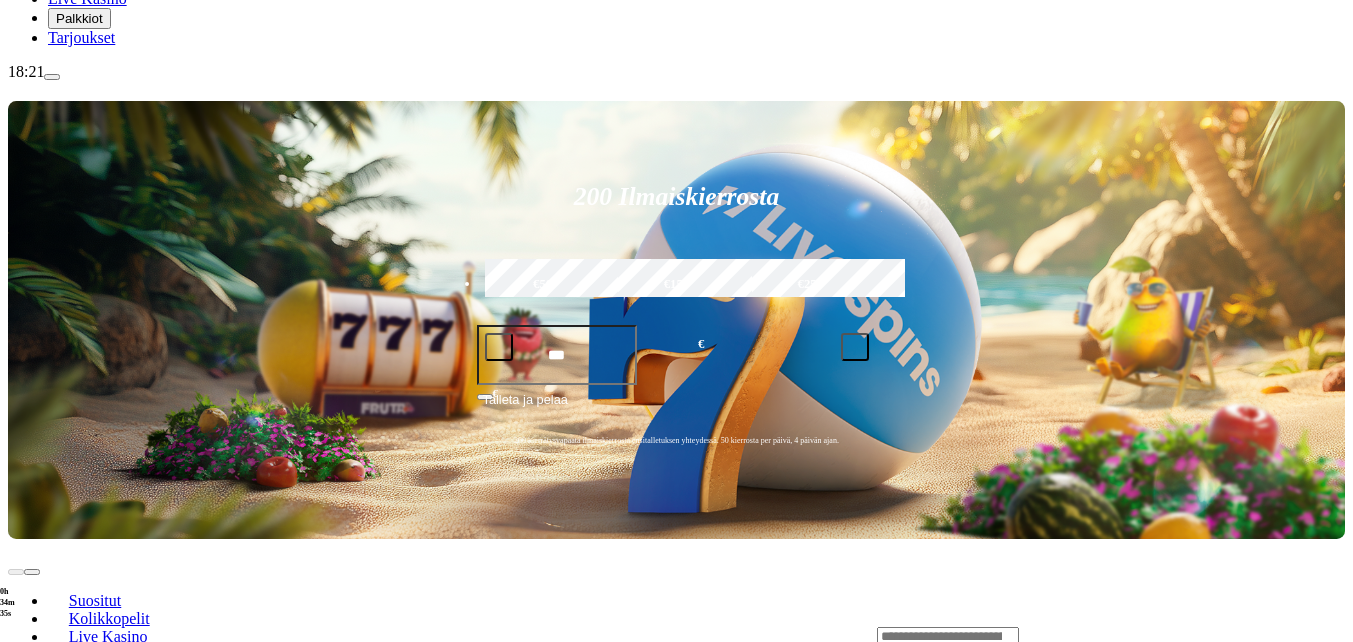 scroll, scrollTop: 300, scrollLeft: 0, axis: vertical 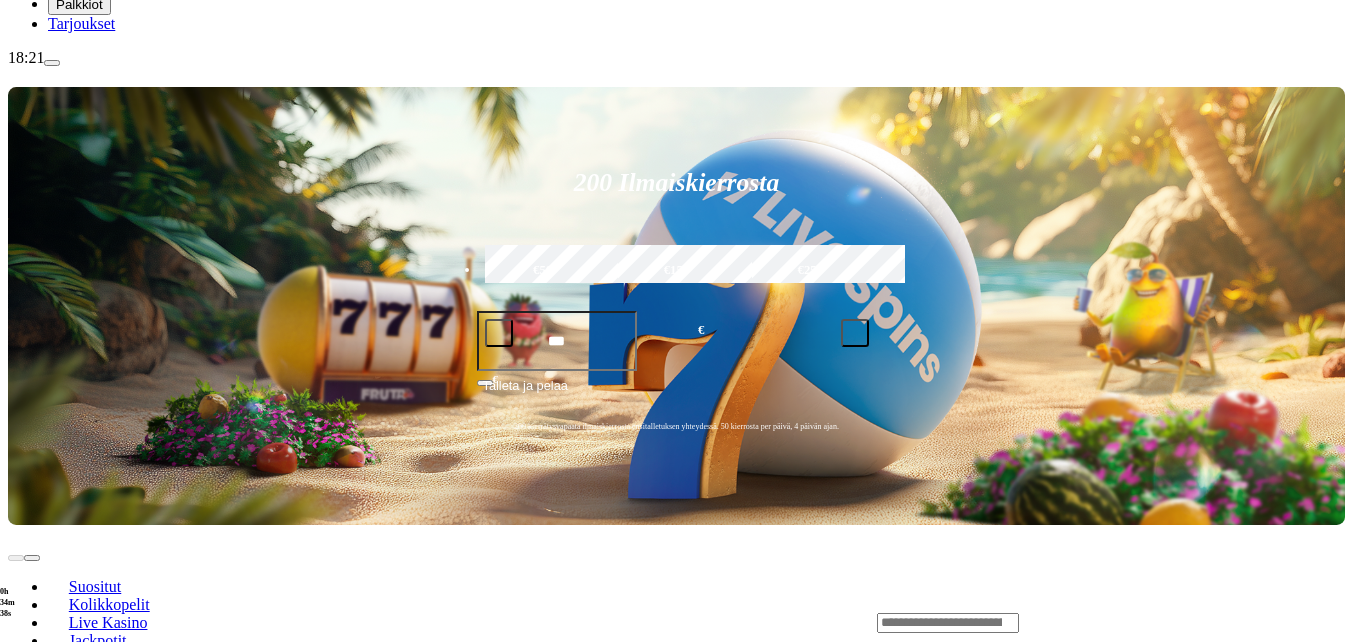 click at bounding box center [32, 795] 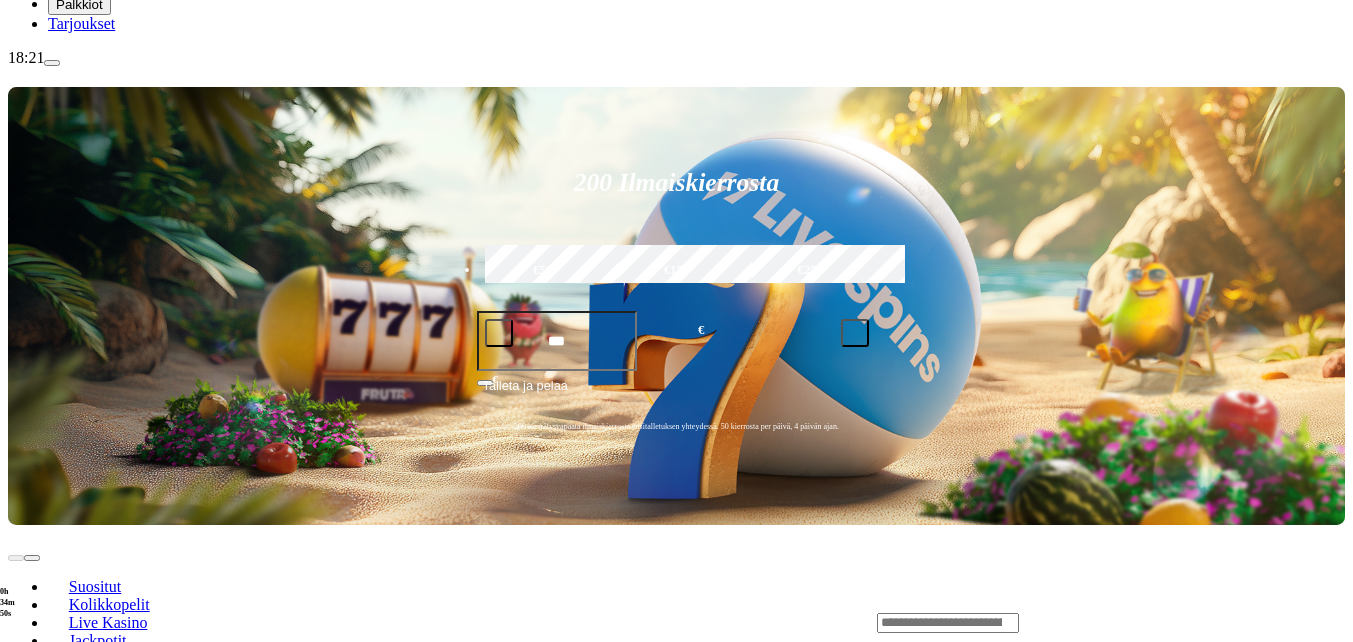 click on "Pelaa nyt" at bounding box center (-752, 1700) 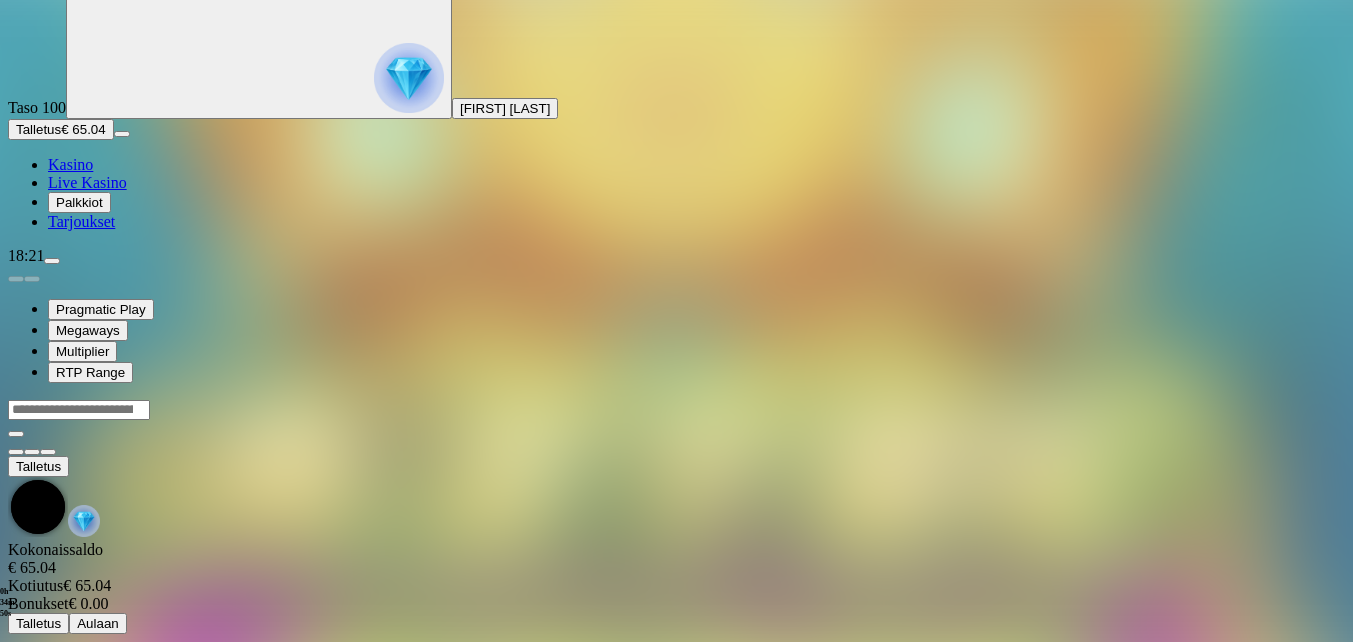 scroll, scrollTop: 0, scrollLeft: 0, axis: both 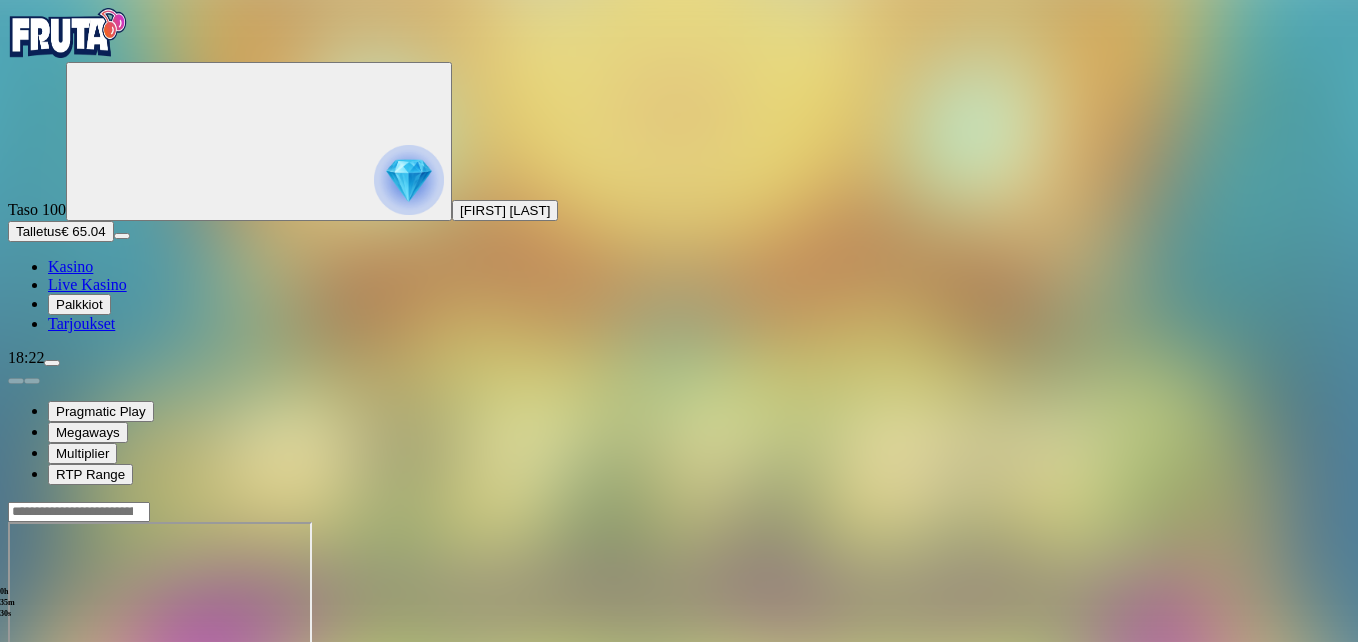 click at bounding box center [48, 694] 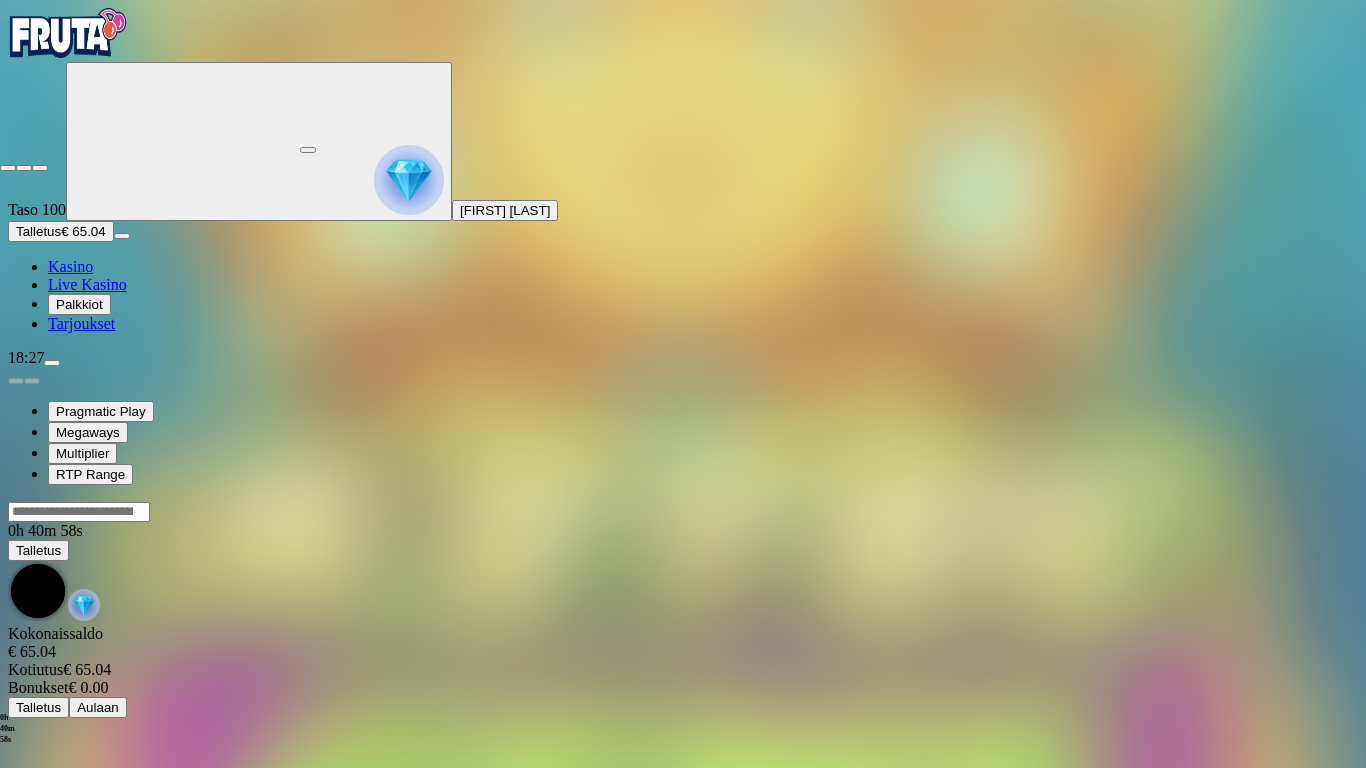 click at bounding box center (8, 168) 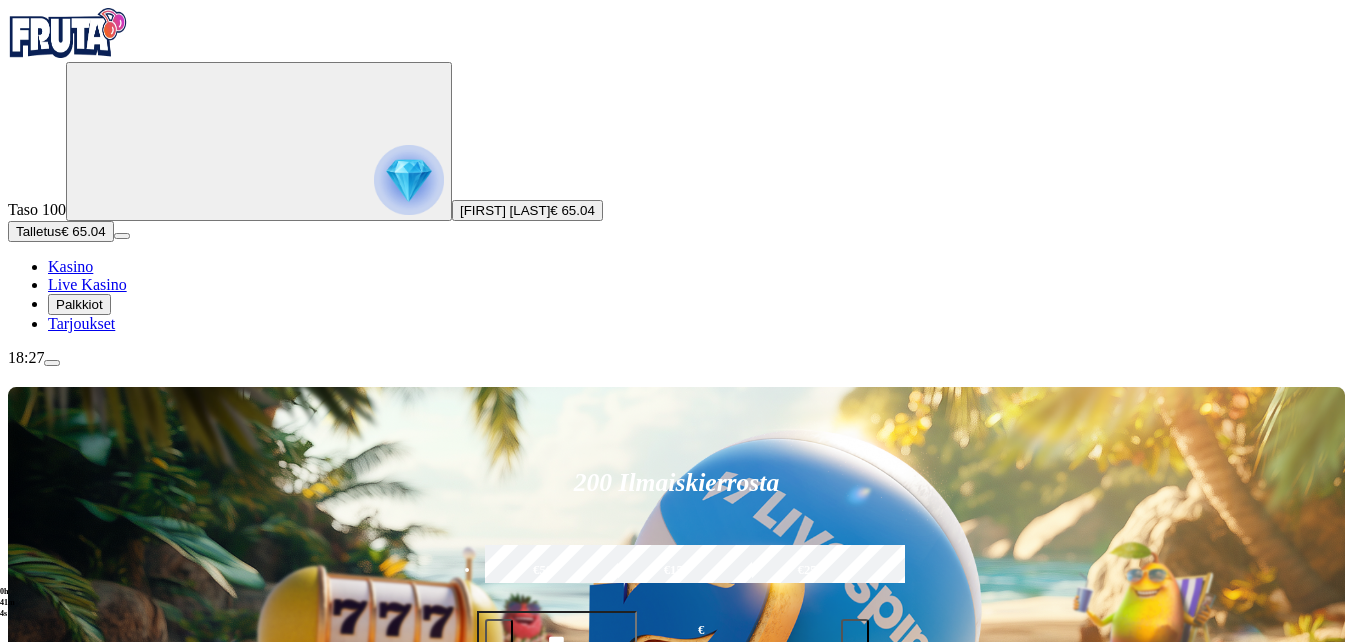 drag, startPoint x: 990, startPoint y: 387, endPoint x: 1082, endPoint y: 387, distance: 92 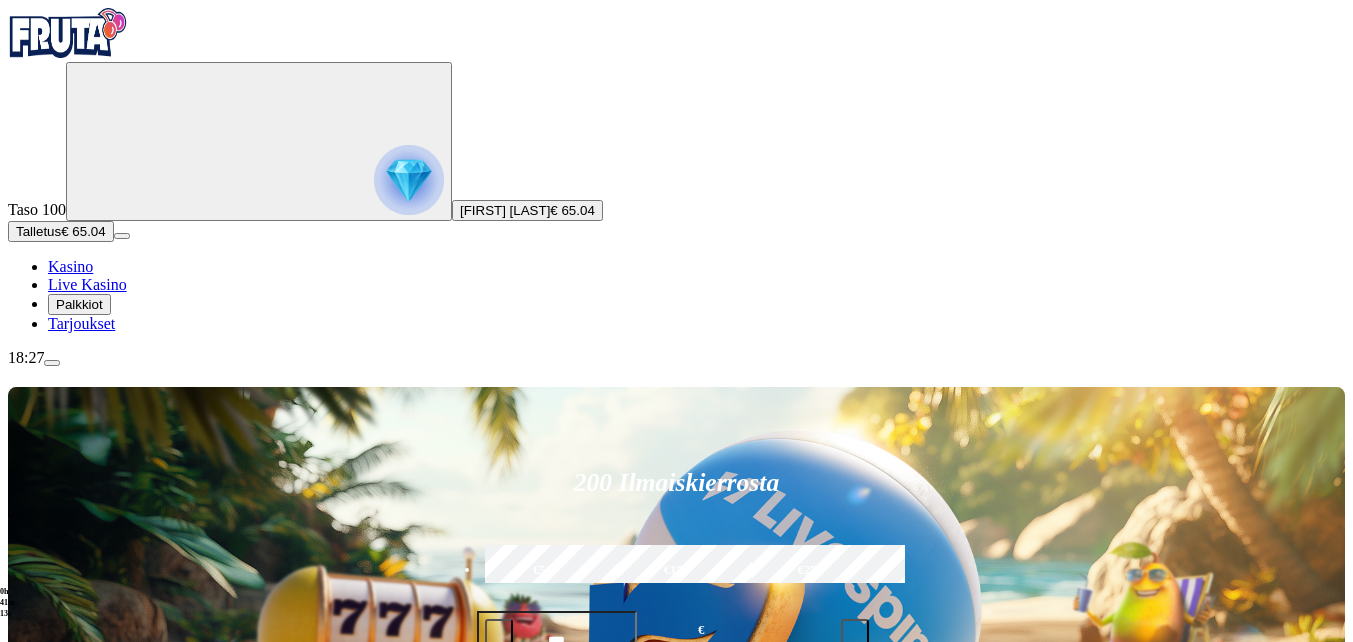 type on "********" 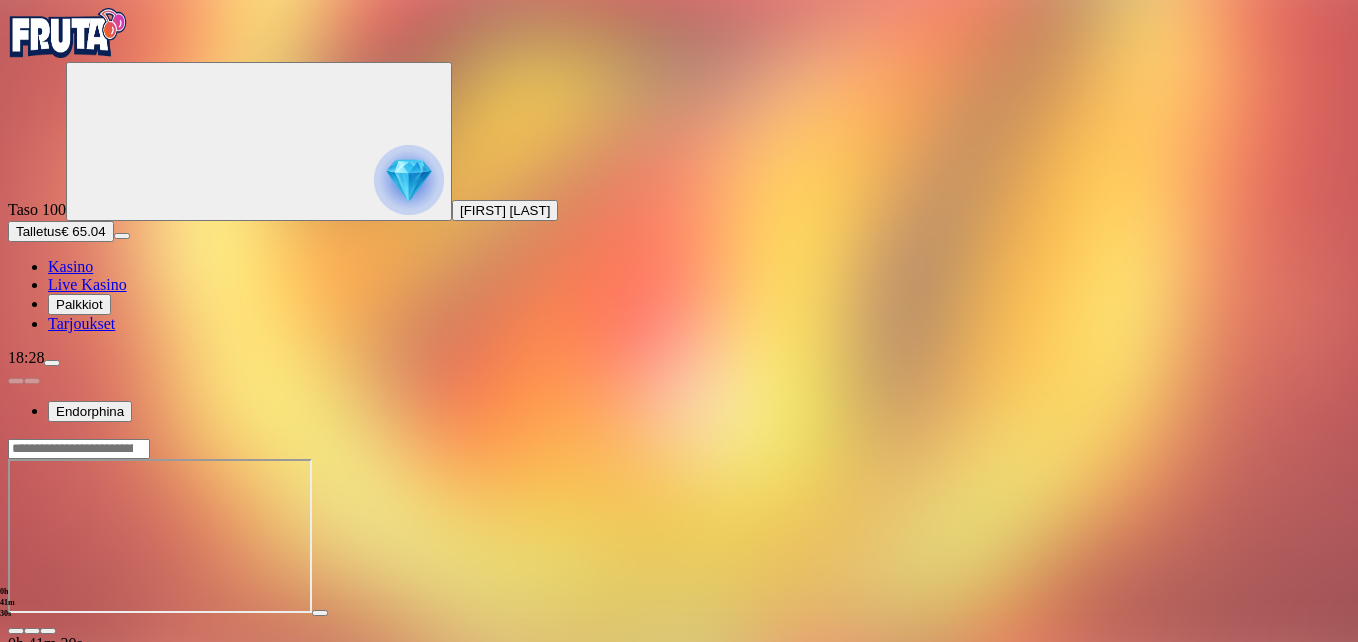 click at bounding box center [48, 631] 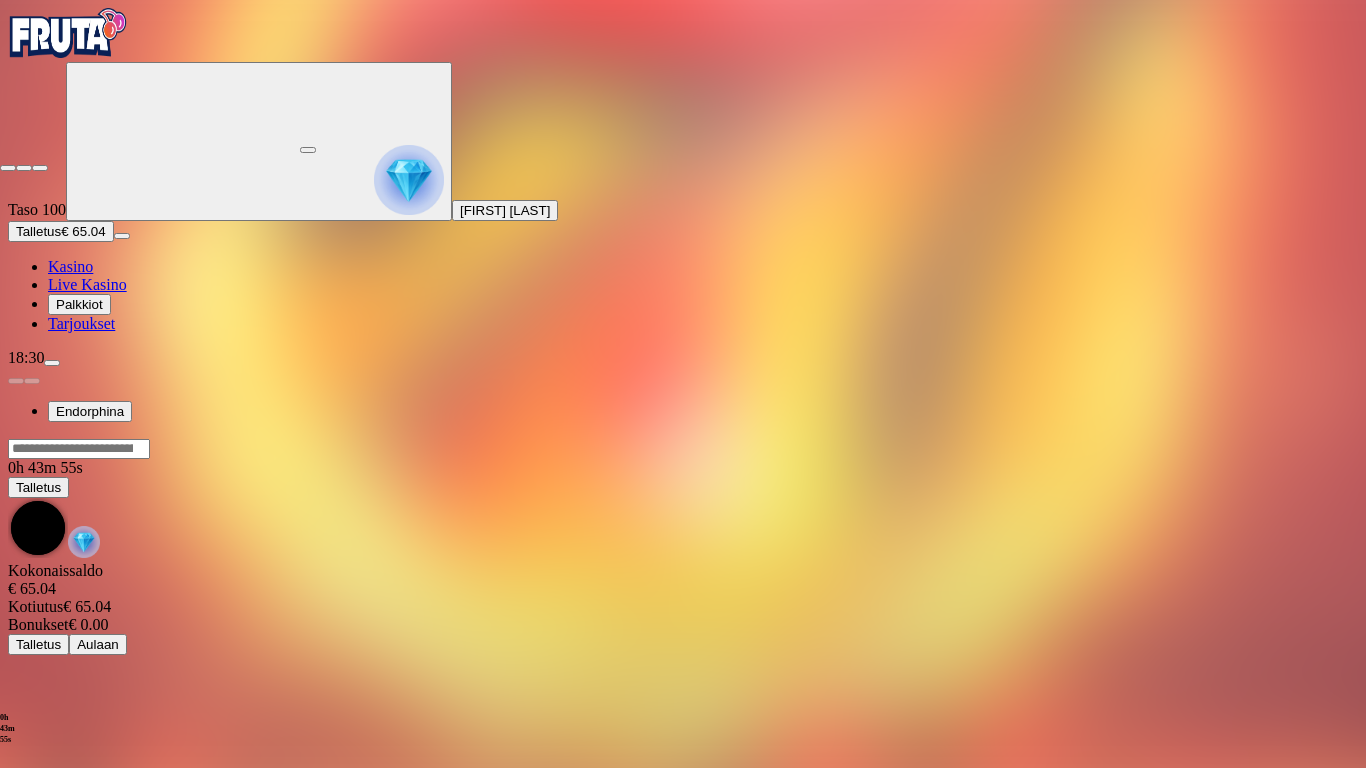 click at bounding box center [8, 168] 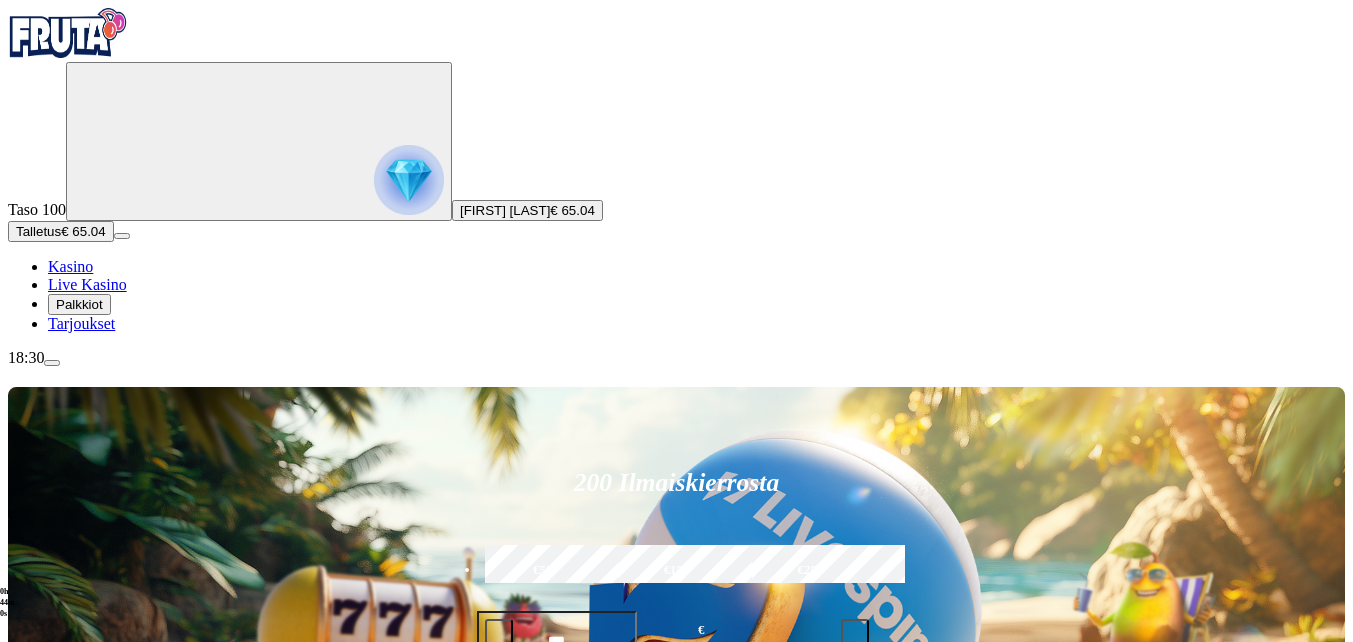 click at bounding box center (499, 633) 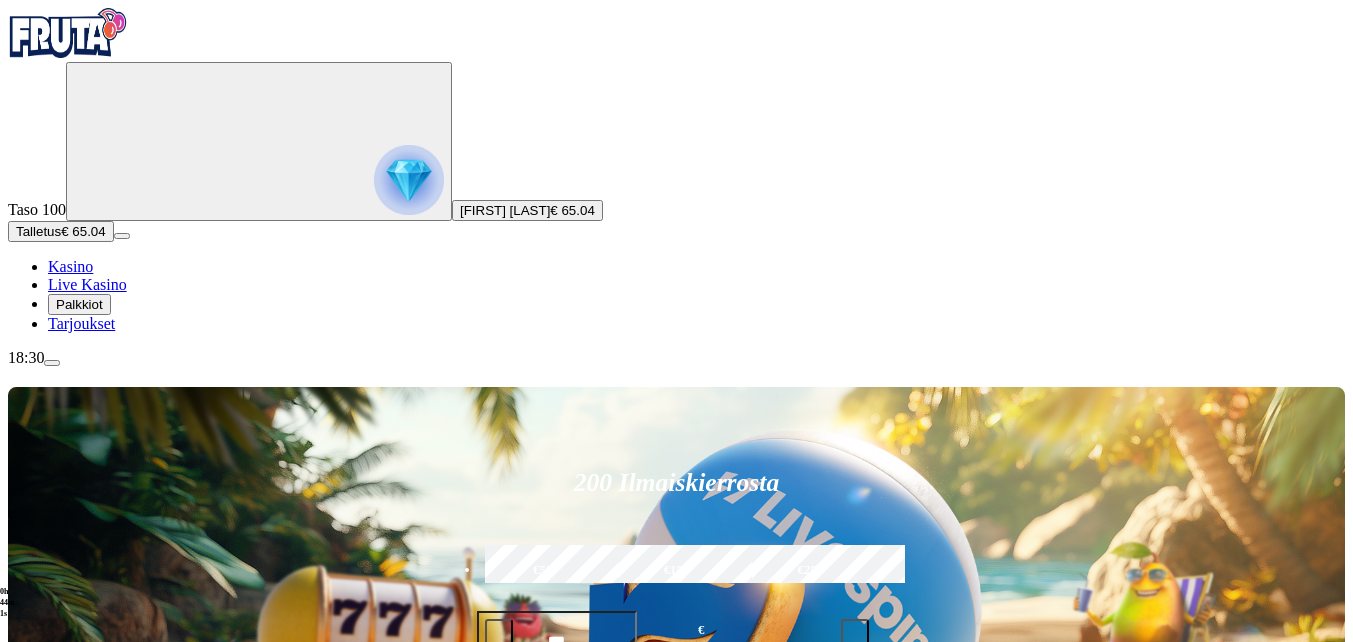 click at bounding box center [499, 633] 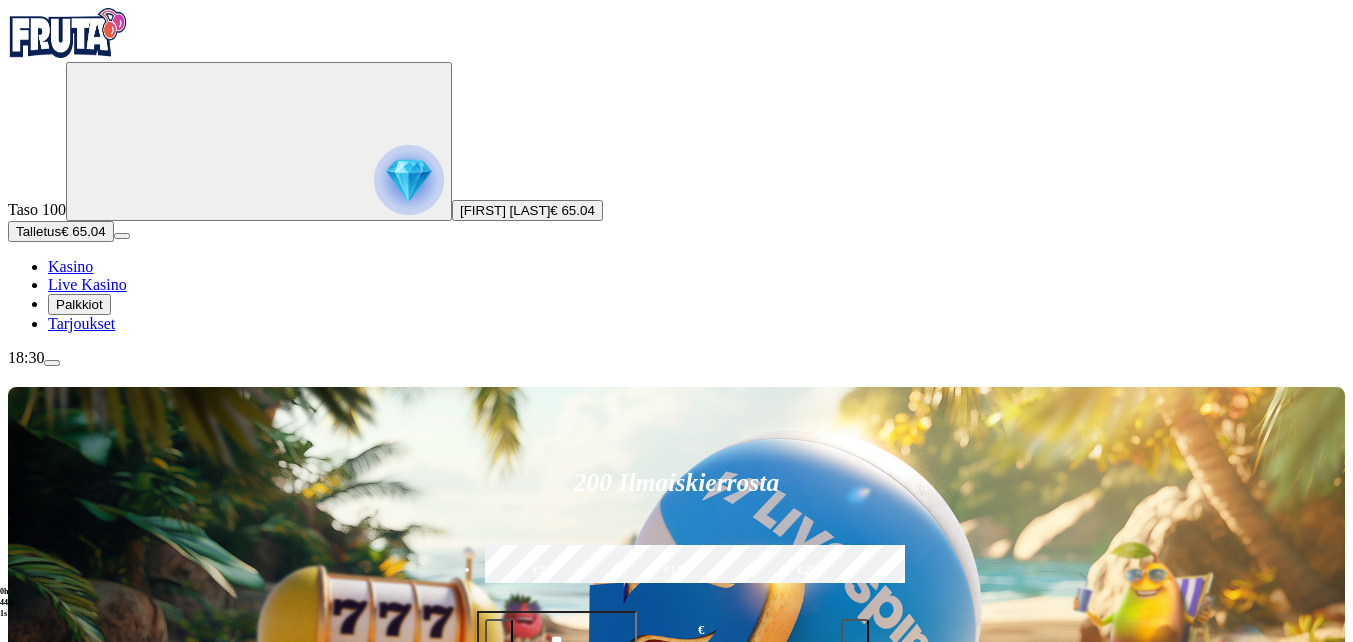 click at bounding box center (499, 633) 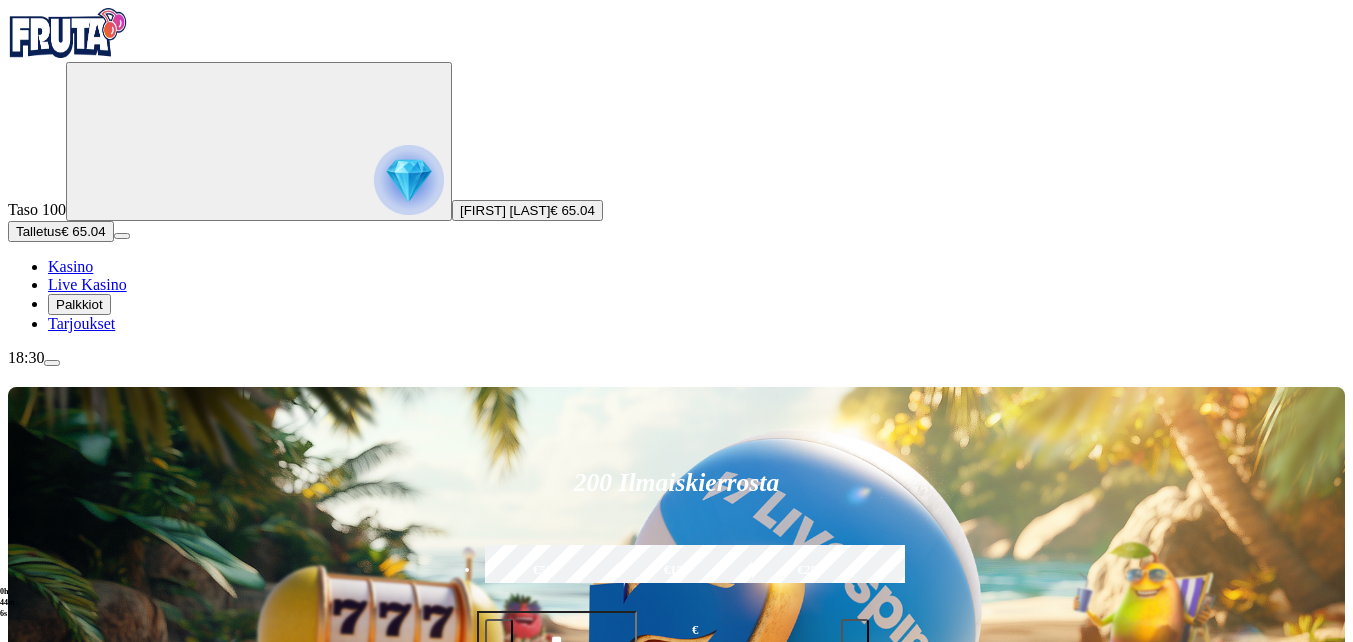 click on "Talleta ja pelaa" at bounding box center (525, 694) 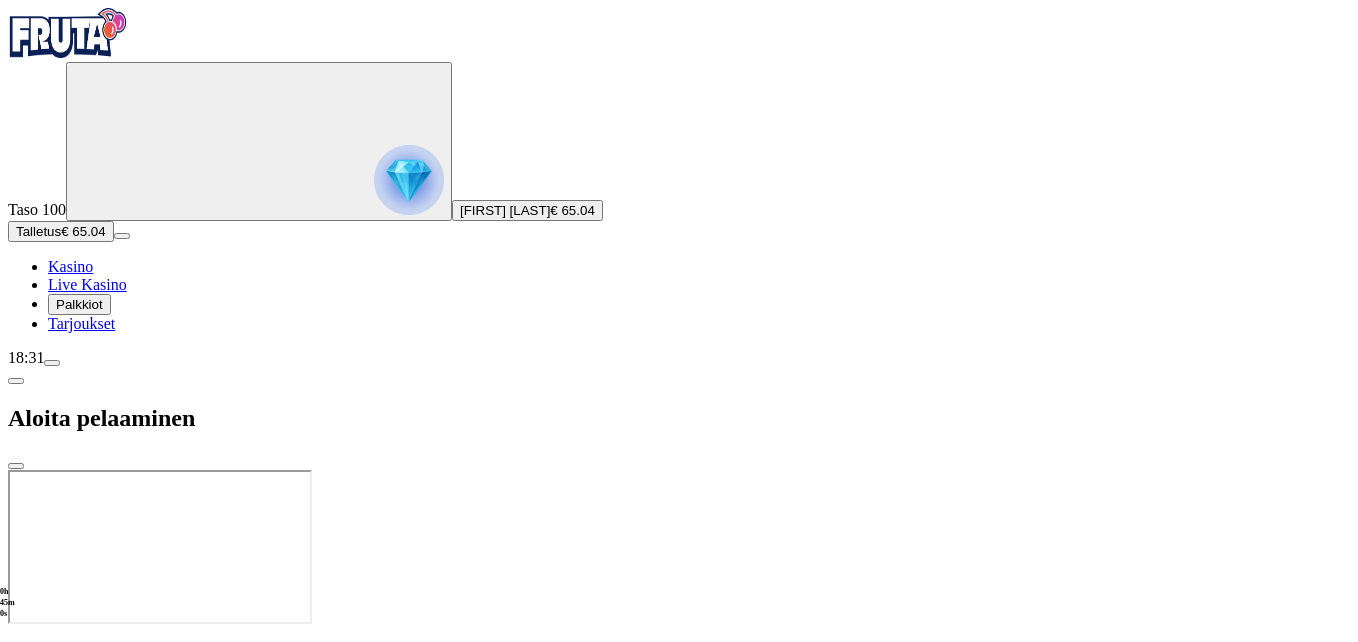 click at bounding box center (679, 628) 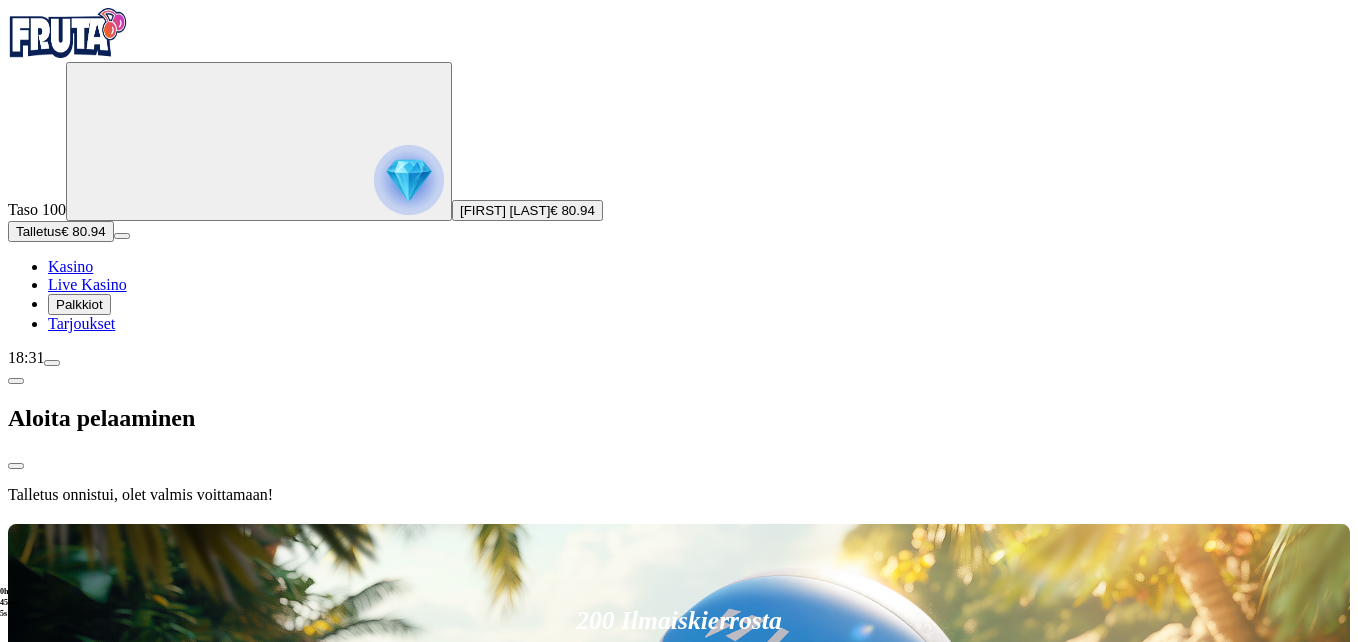 click at bounding box center (679, 520) 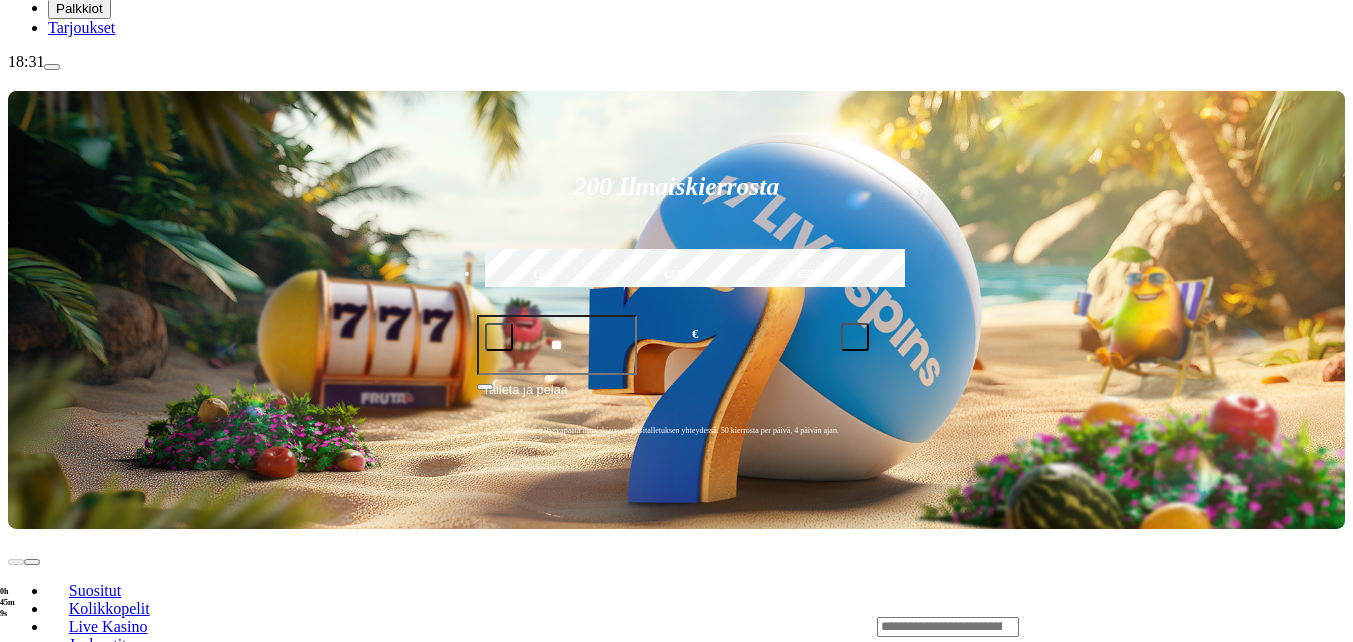 scroll, scrollTop: 300, scrollLeft: 0, axis: vertical 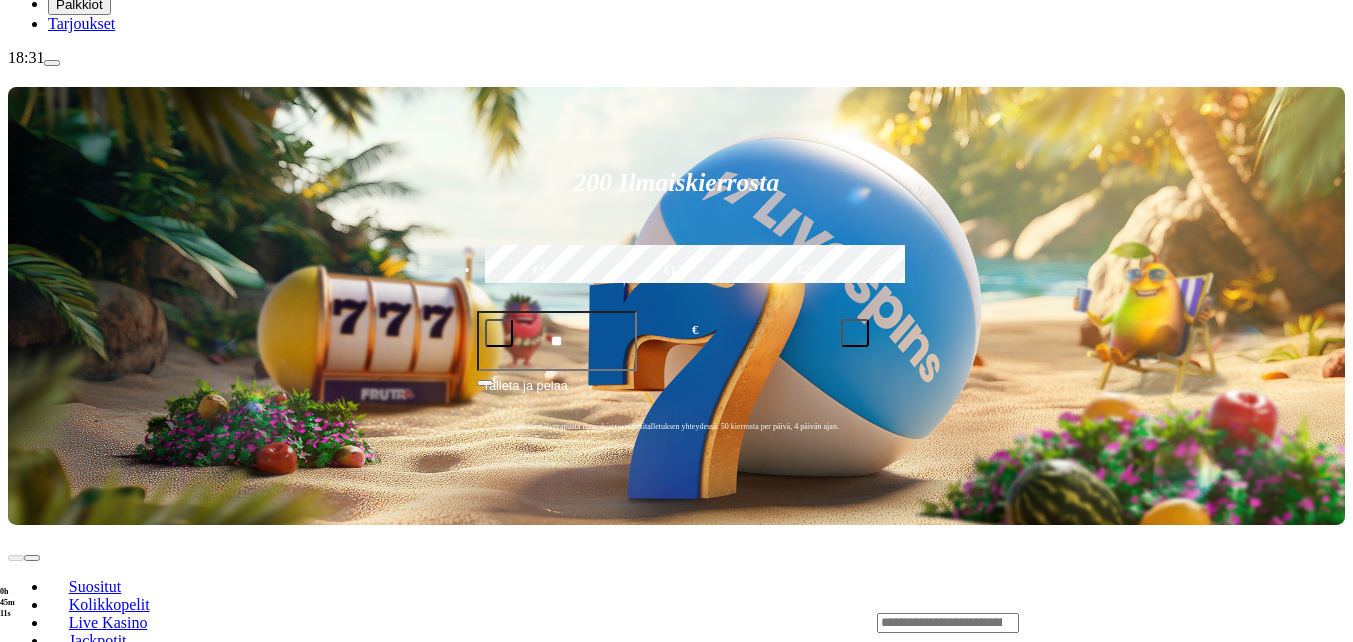 click at bounding box center (32, 795) 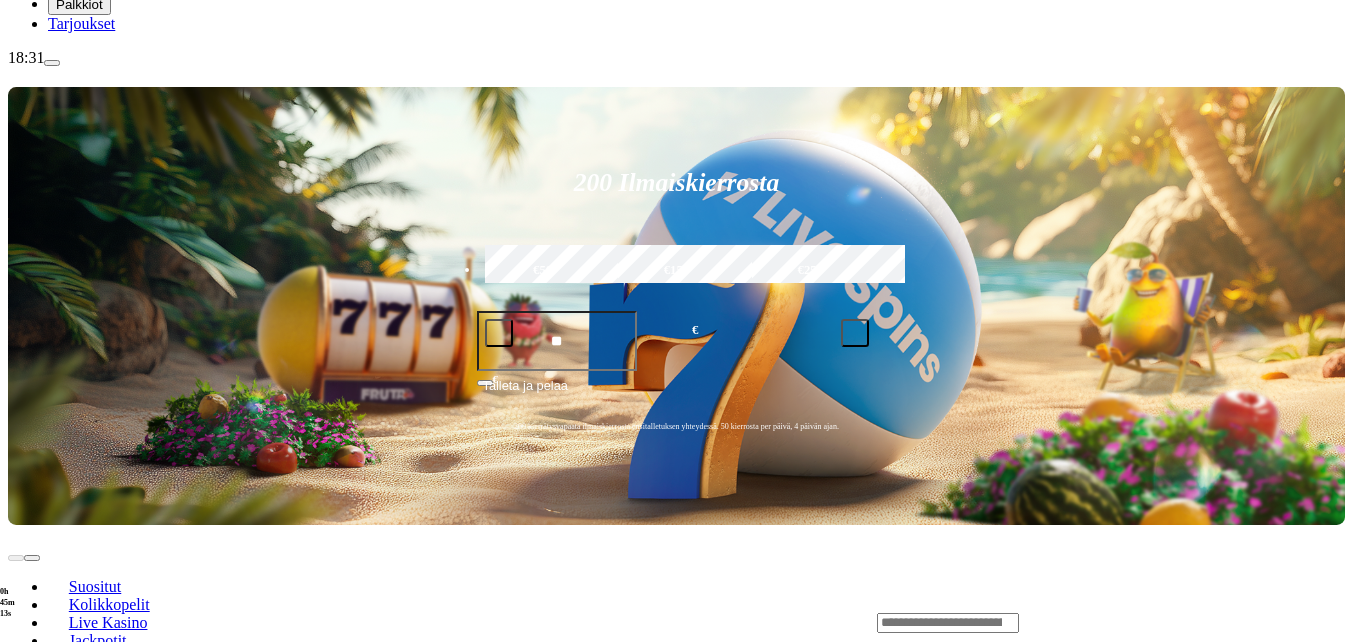 click at bounding box center (32, 795) 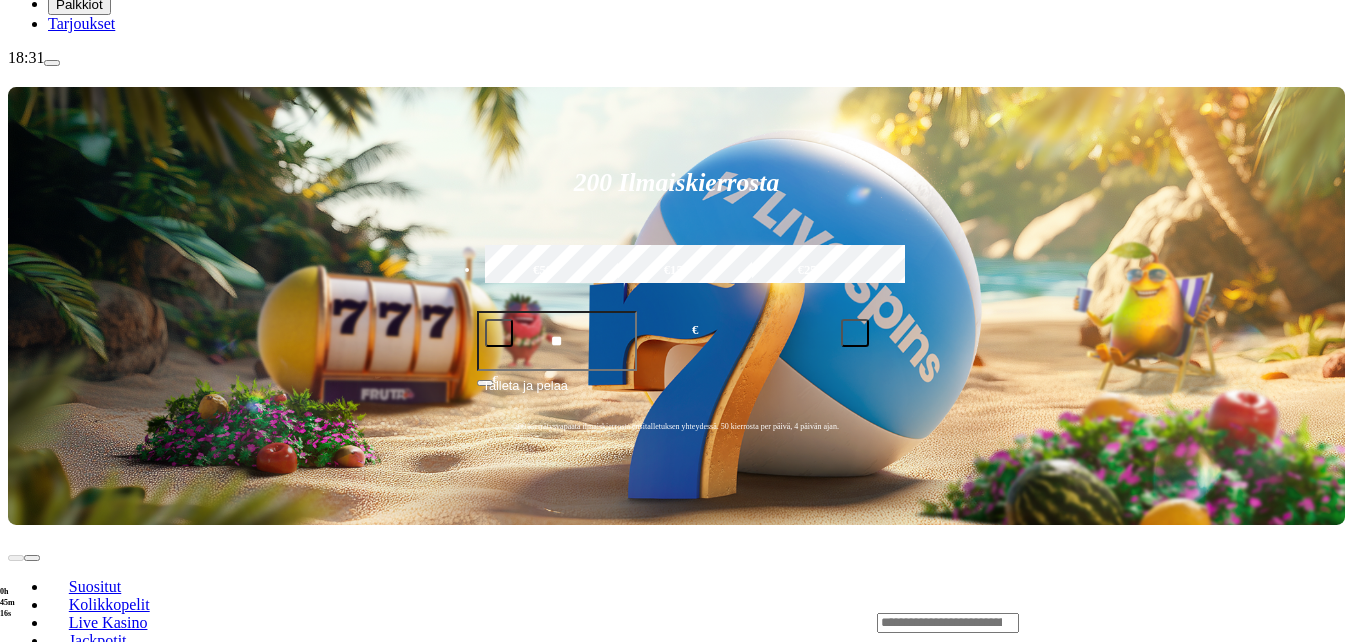 click at bounding box center [16, 795] 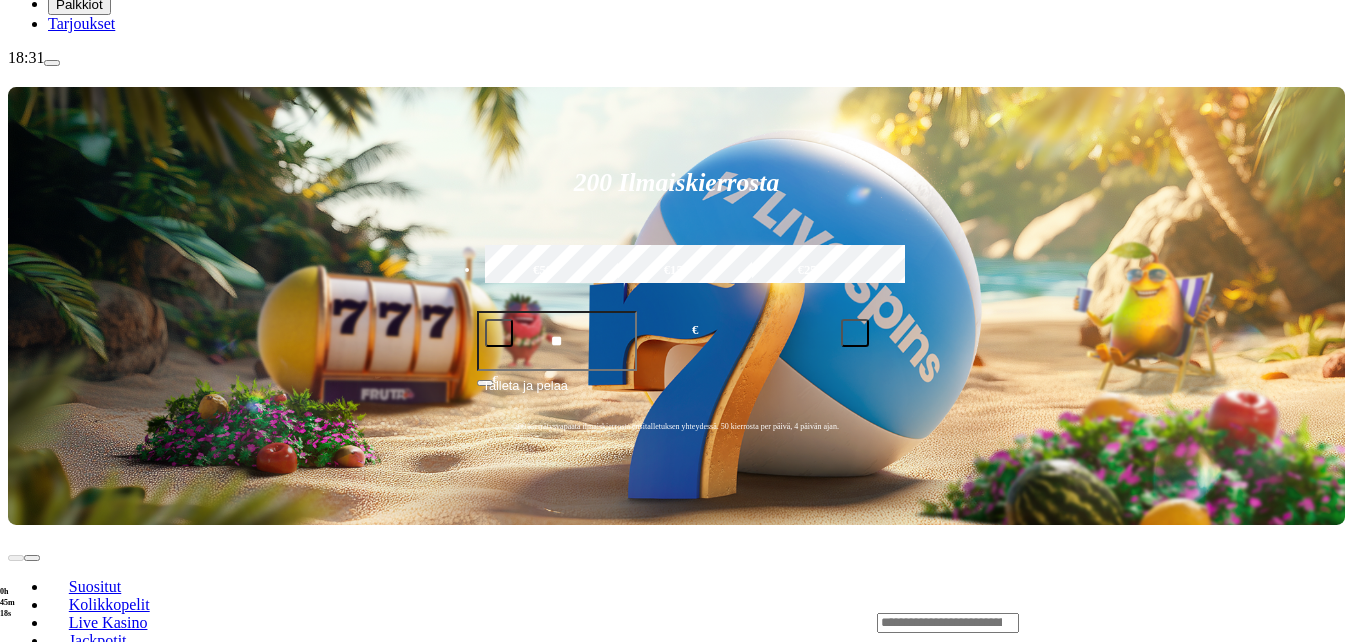click on "Pelaa nyt Book of Atem WOWPOT Pelaa nyt Fire Joker Pelaa nyt Iron Bank Pelaa nyt Vegas Gold Pelaa nyt Hot Hot Chilli Pot Pelaa nyt Esqueleto Explosivo 2 Pelaa nyt Wild Wild Riches Pelaa nyt Rising Rewards King Millions Pelaa nyt Wild Hot Chilli Reels 2 Pelaa nyt Aztec Gems Megaways Pelaa nyt Temple Rush Dream Drop" at bounding box center [740, 1322] 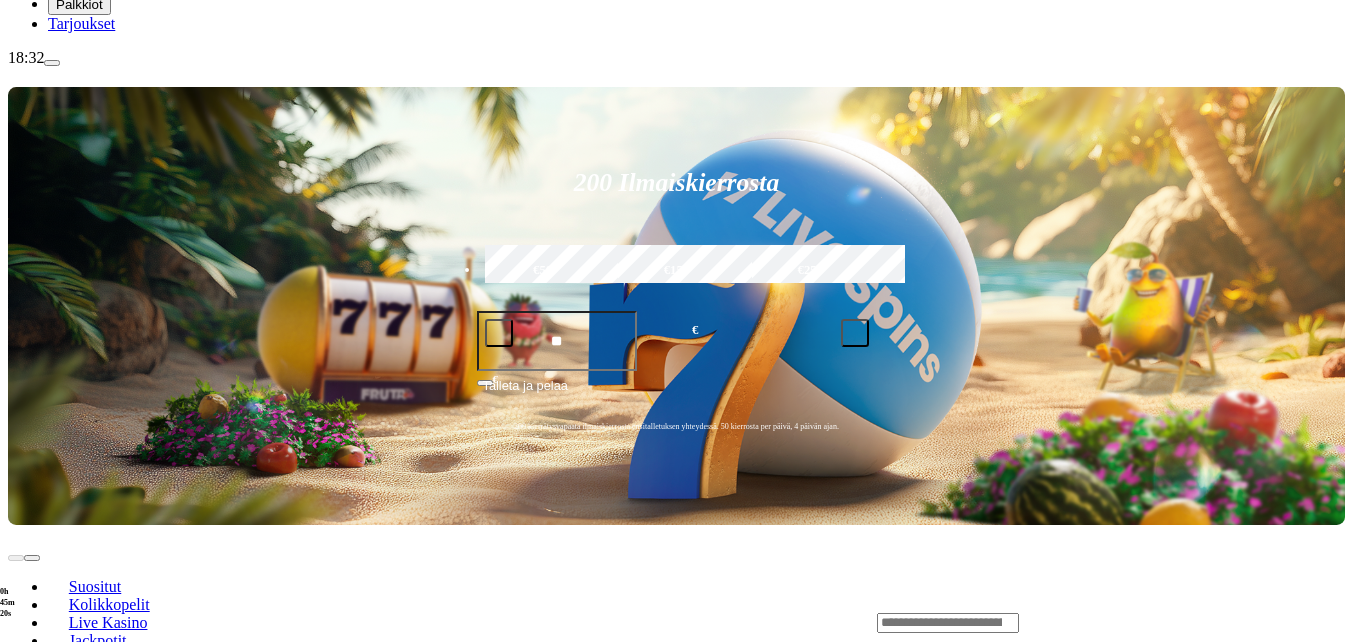 click at bounding box center [948, 623] 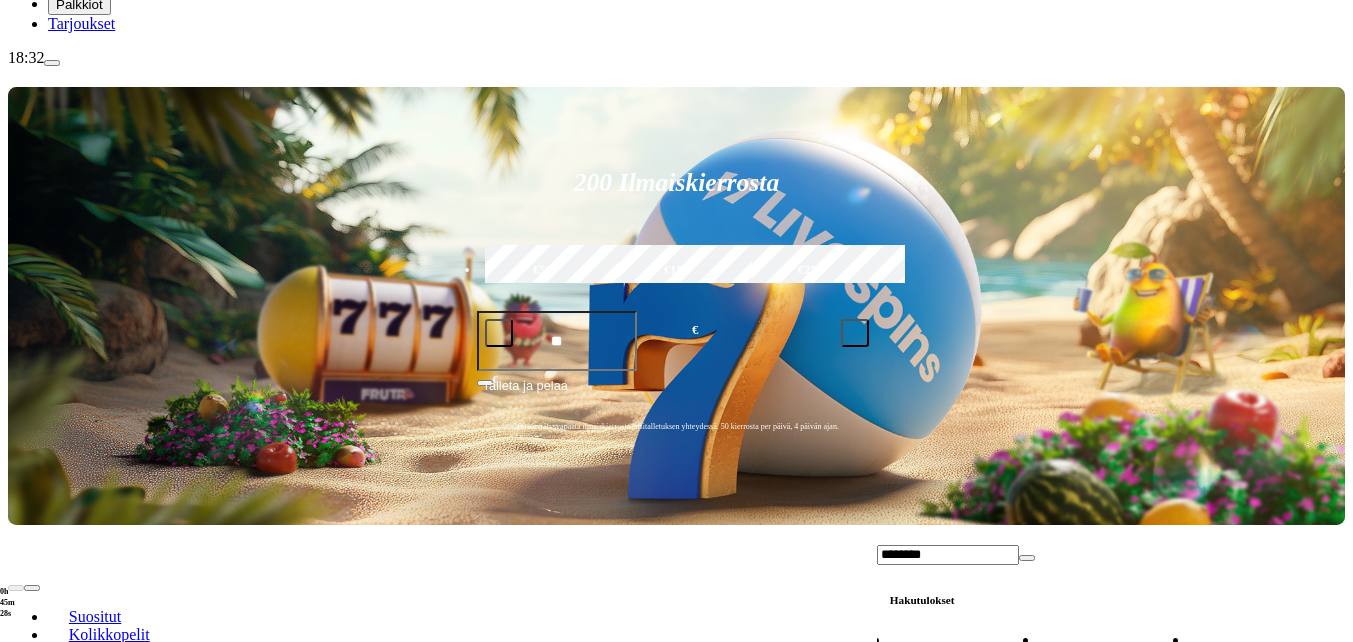 type on "********" 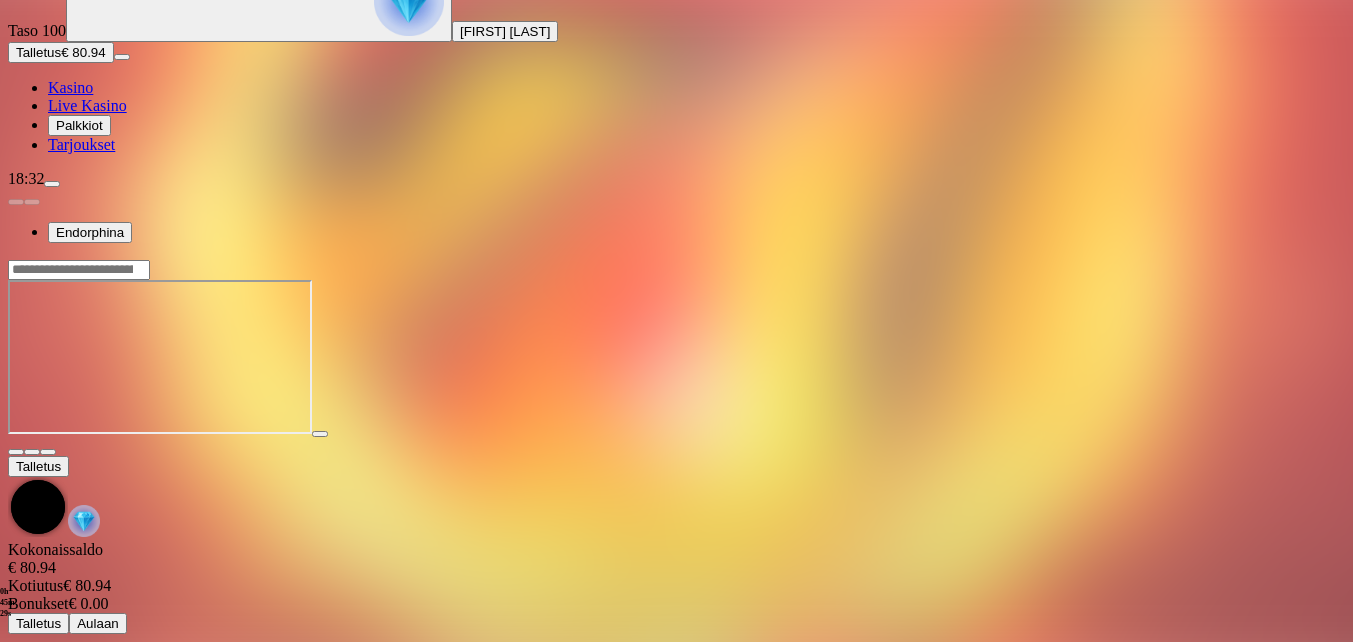 scroll, scrollTop: 0, scrollLeft: 0, axis: both 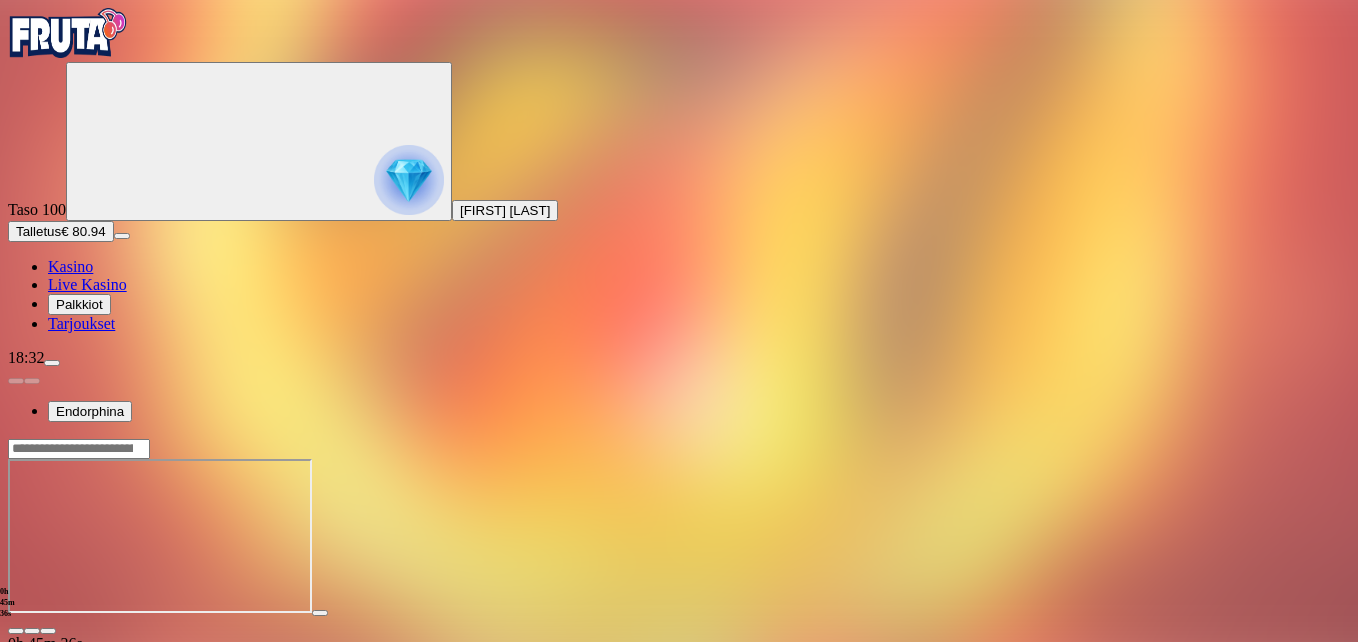 click at bounding box center (48, 631) 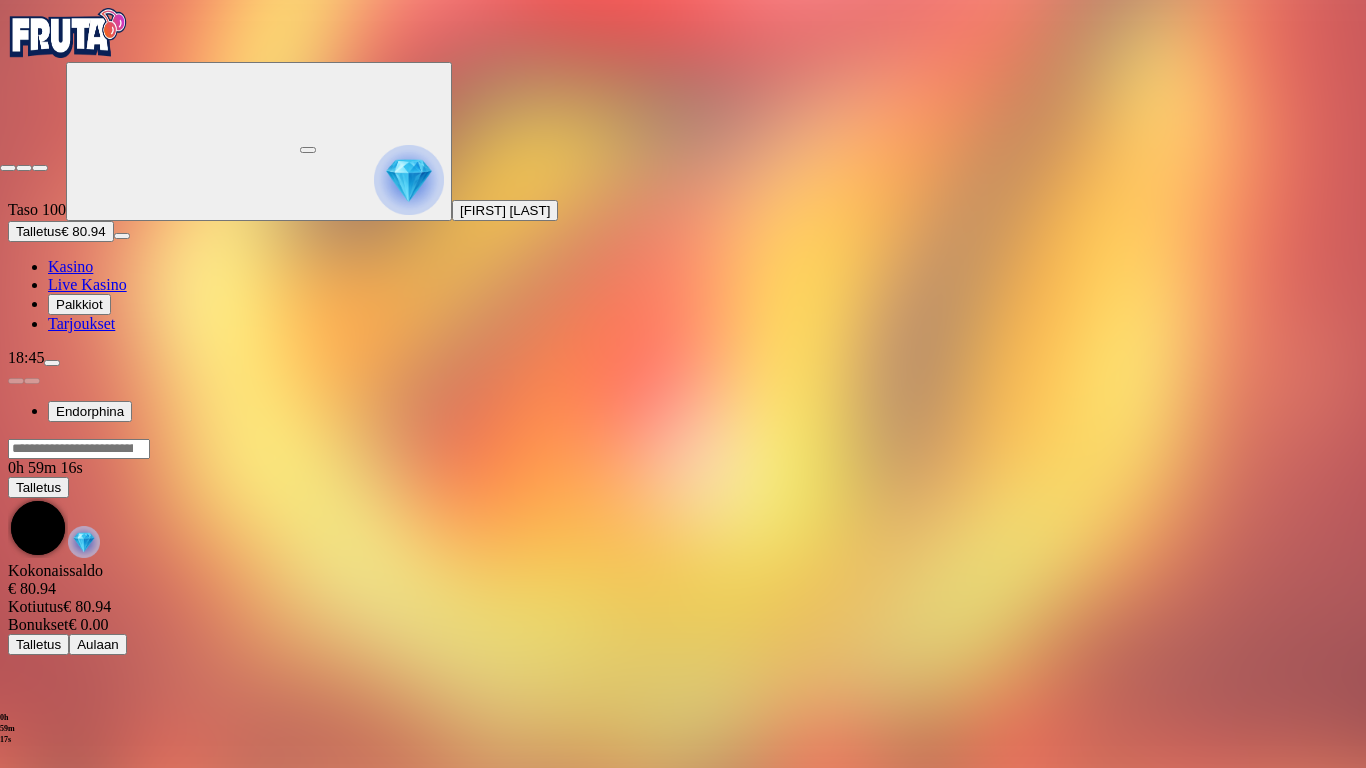 click at bounding box center (8, 168) 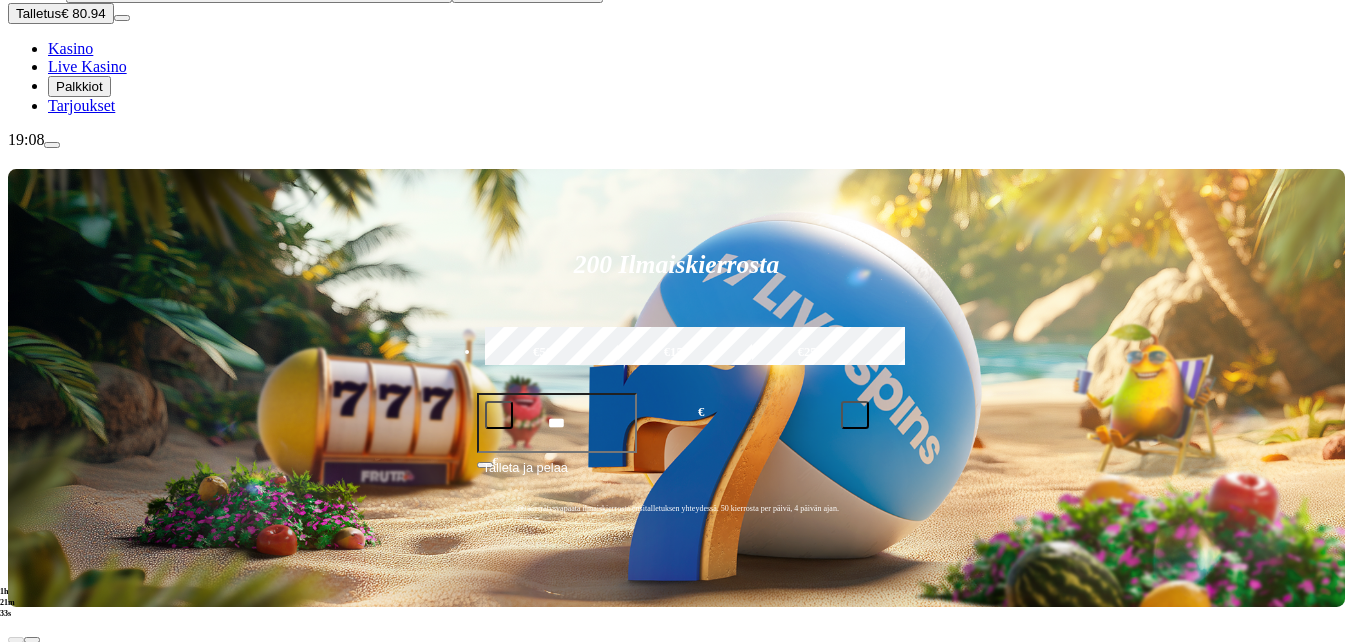 scroll, scrollTop: 400, scrollLeft: 0, axis: vertical 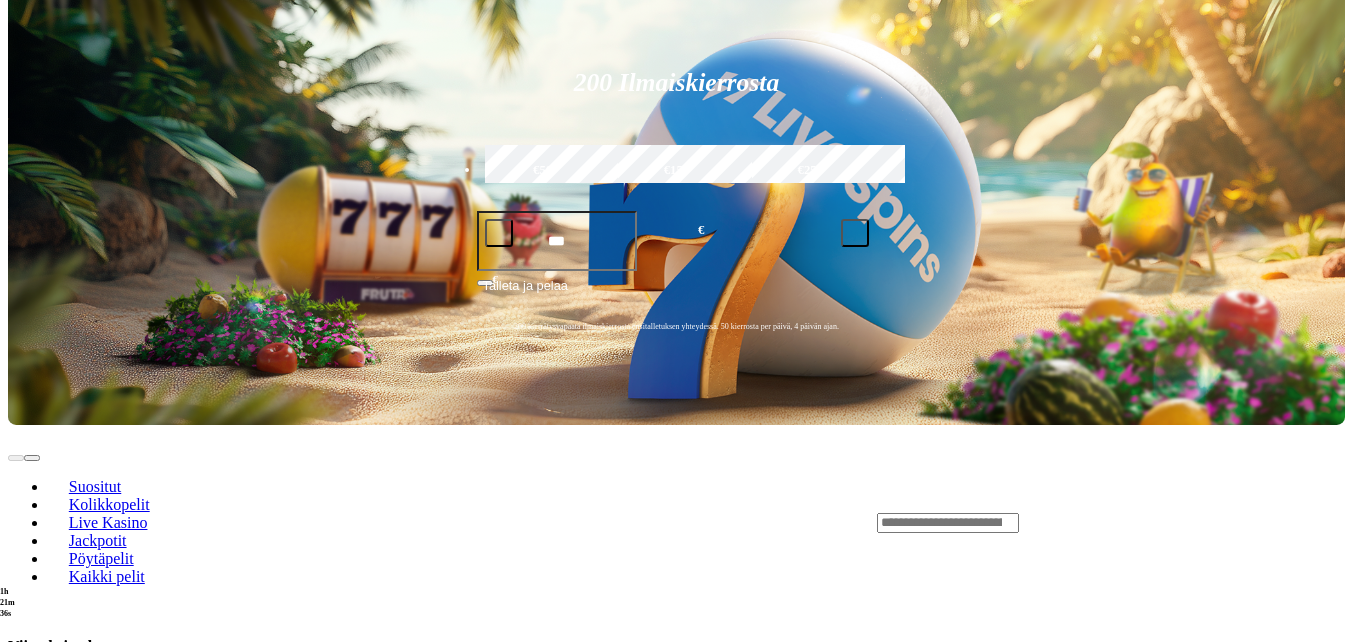 click on "Pelaa nyt" at bounding box center [77, 741] 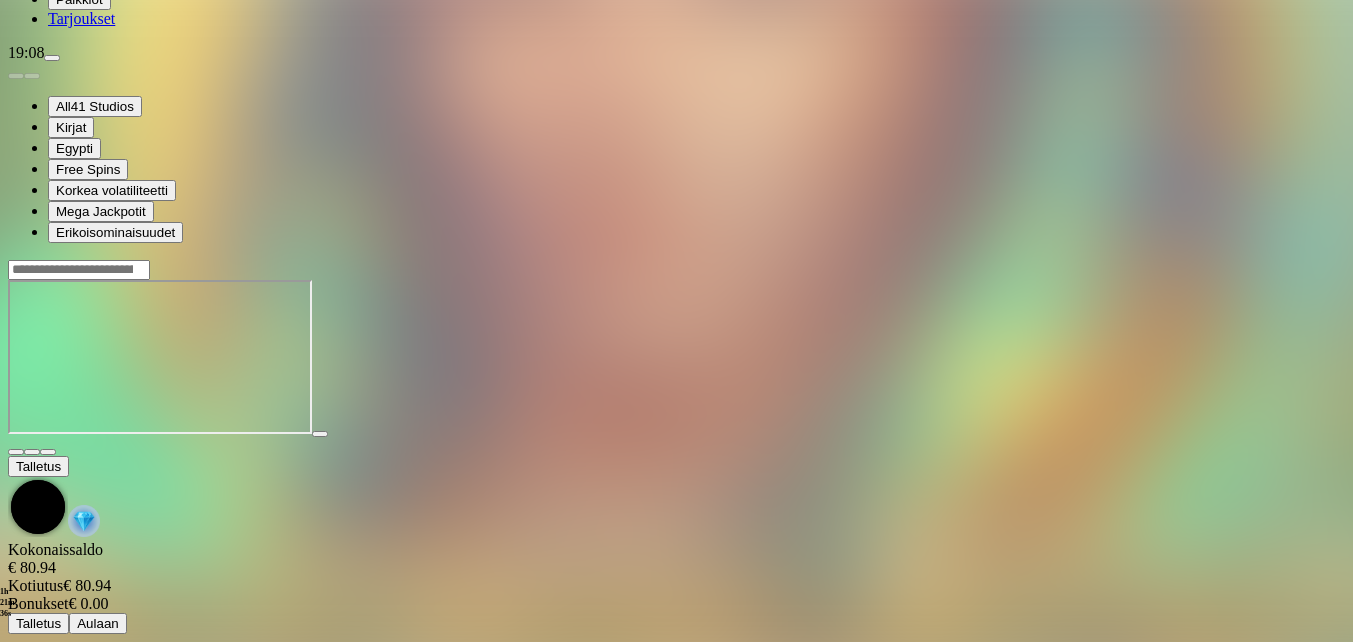 scroll, scrollTop: 0, scrollLeft: 0, axis: both 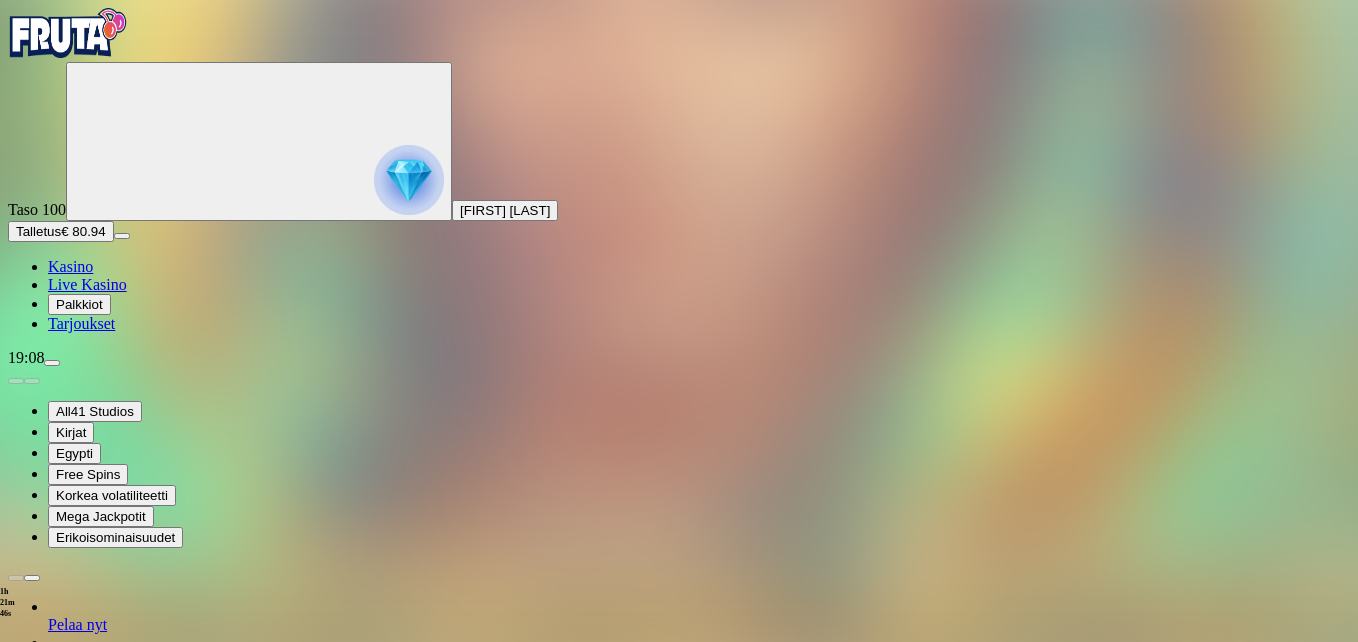 drag, startPoint x: 1241, startPoint y: 186, endPoint x: 1248, endPoint y: 260, distance: 74.330345 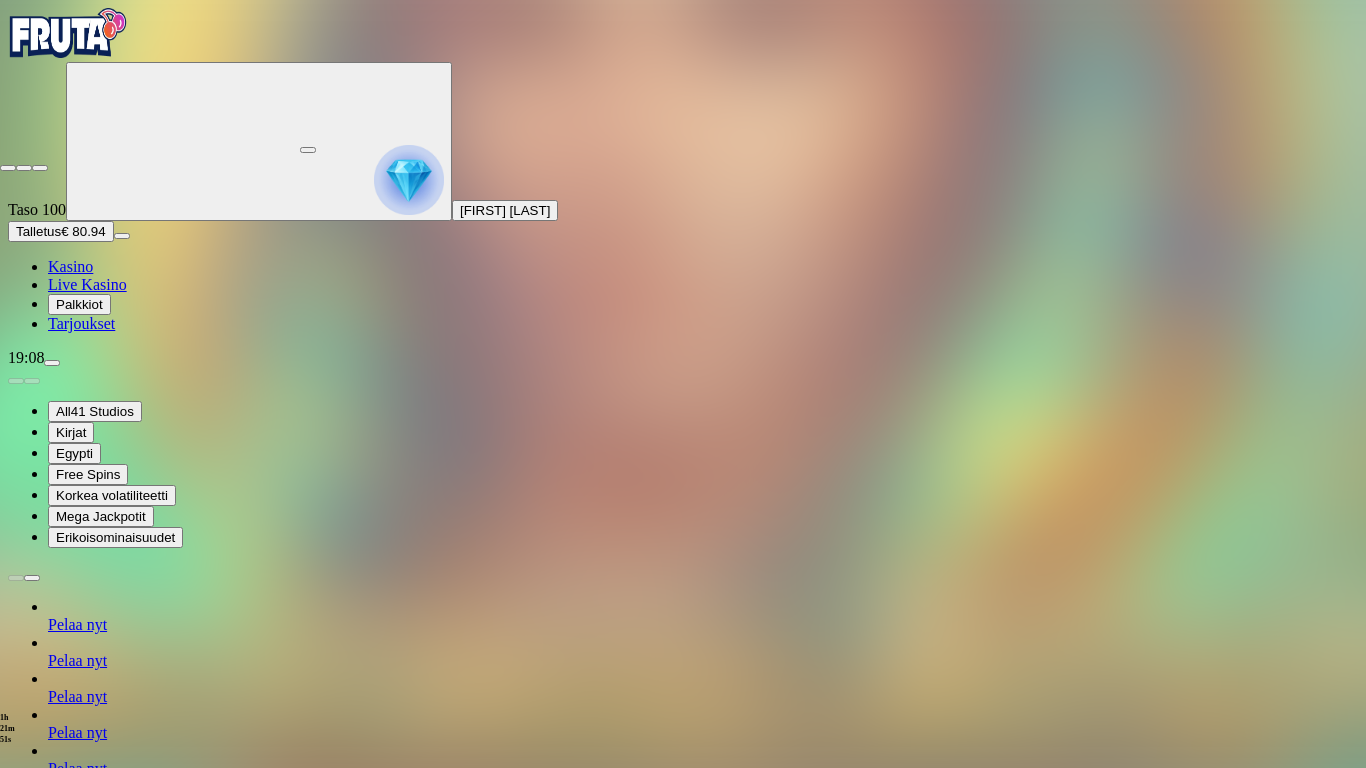 click at bounding box center (8, 168) 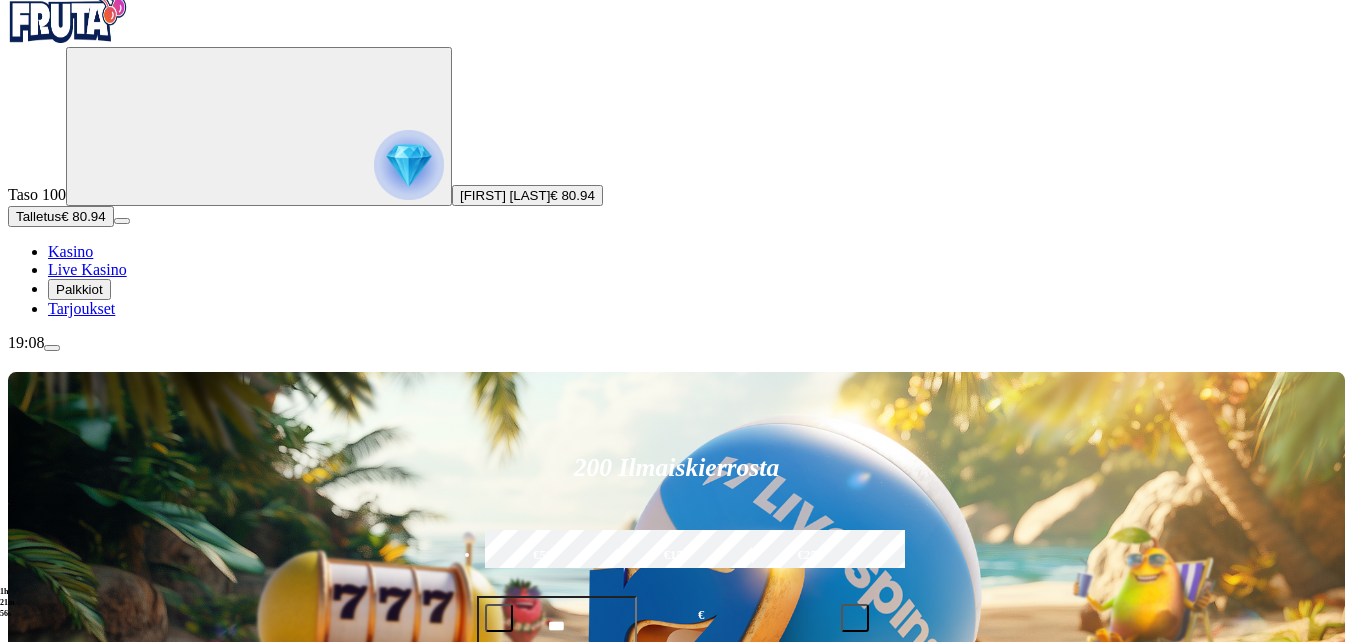 scroll, scrollTop: 300, scrollLeft: 0, axis: vertical 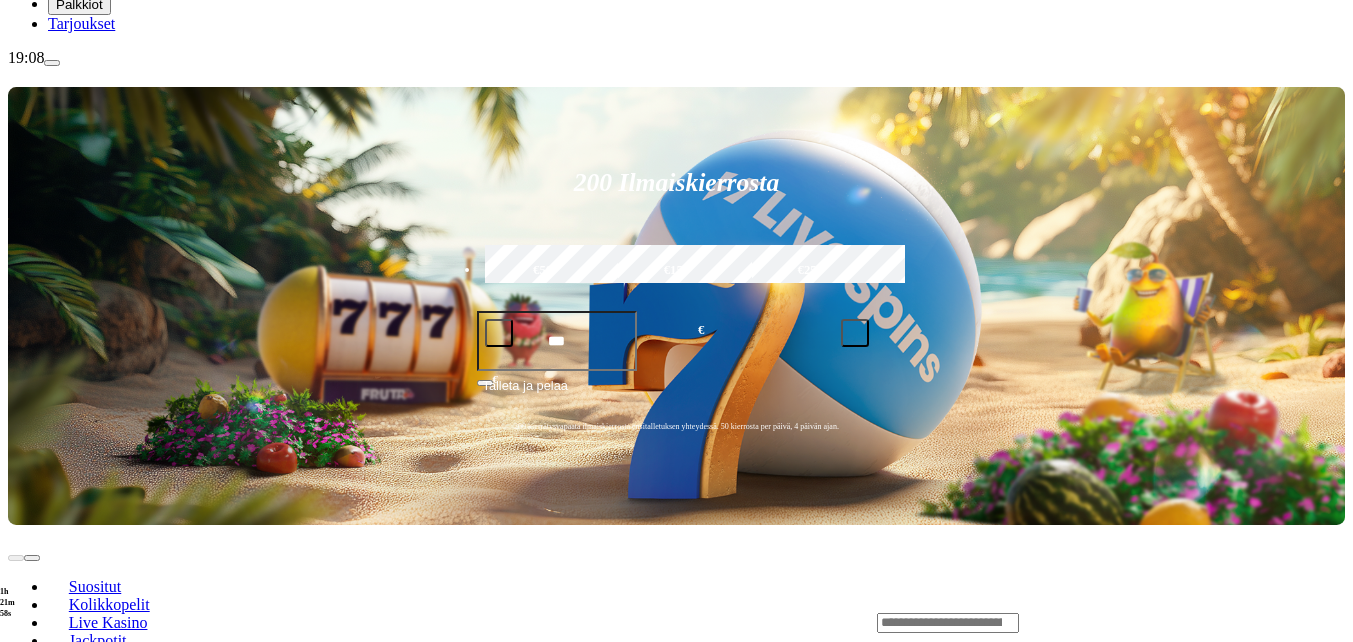 click on "Pelaa nyt" at bounding box center [77, 841] 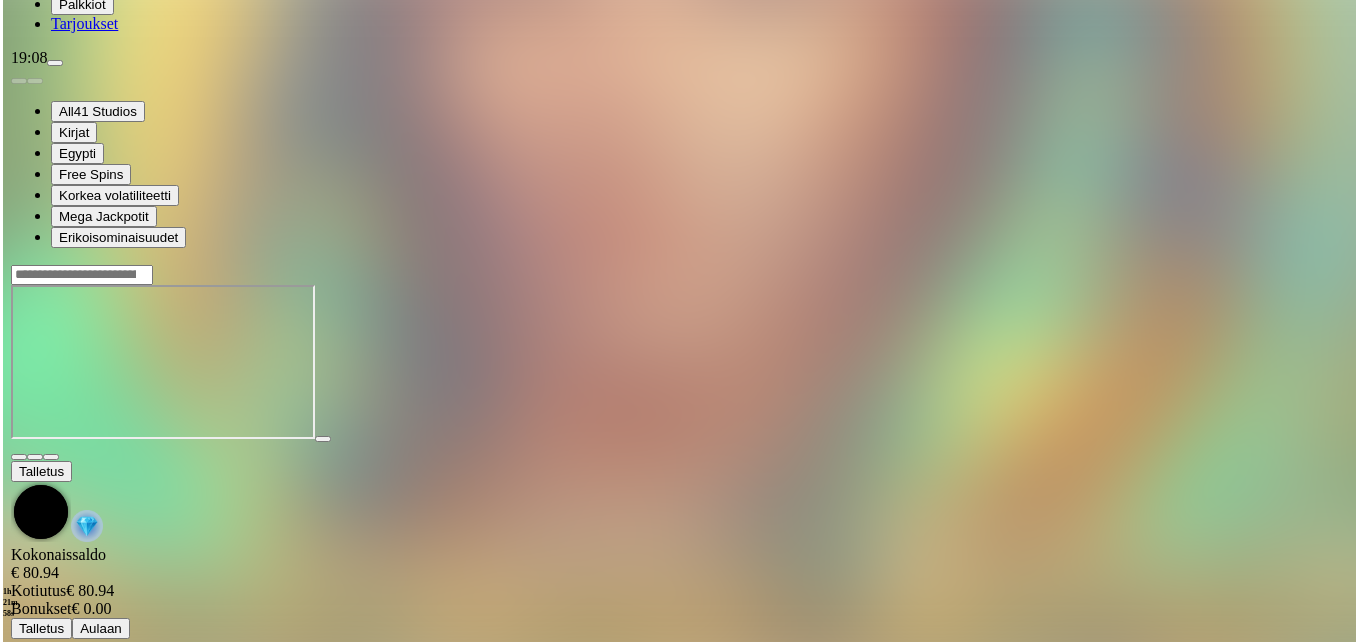 scroll, scrollTop: 0, scrollLeft: 0, axis: both 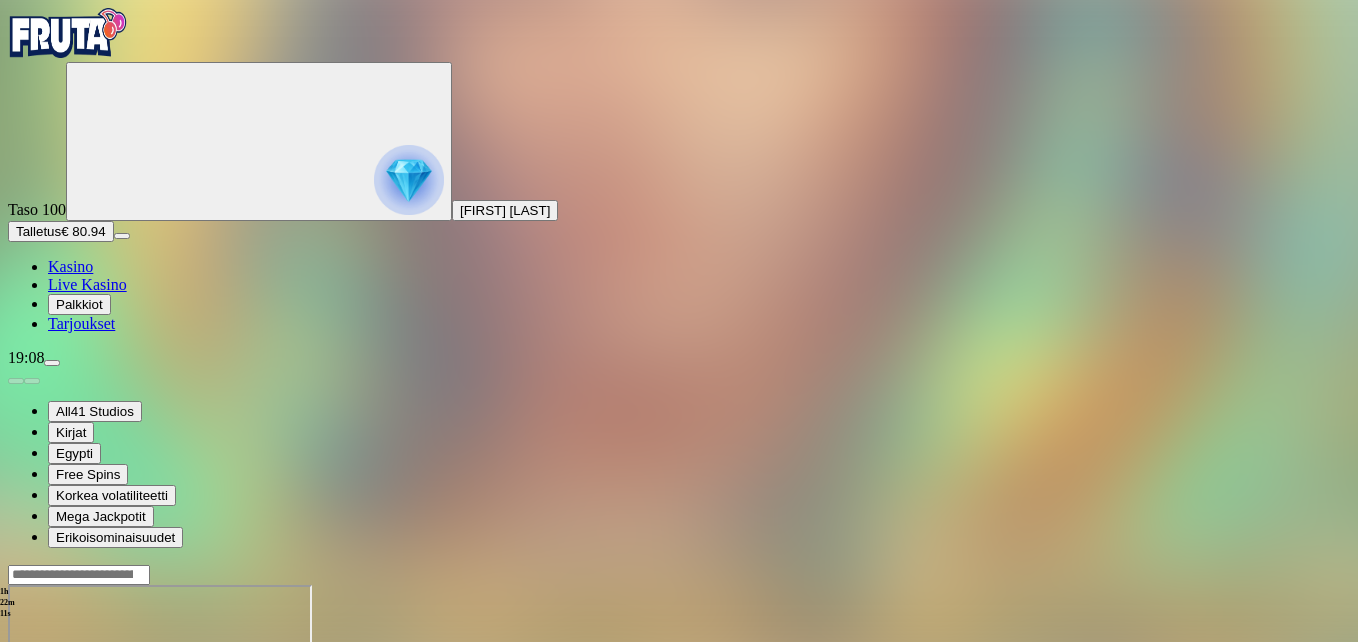 click on "Kasino" at bounding box center (70, 266) 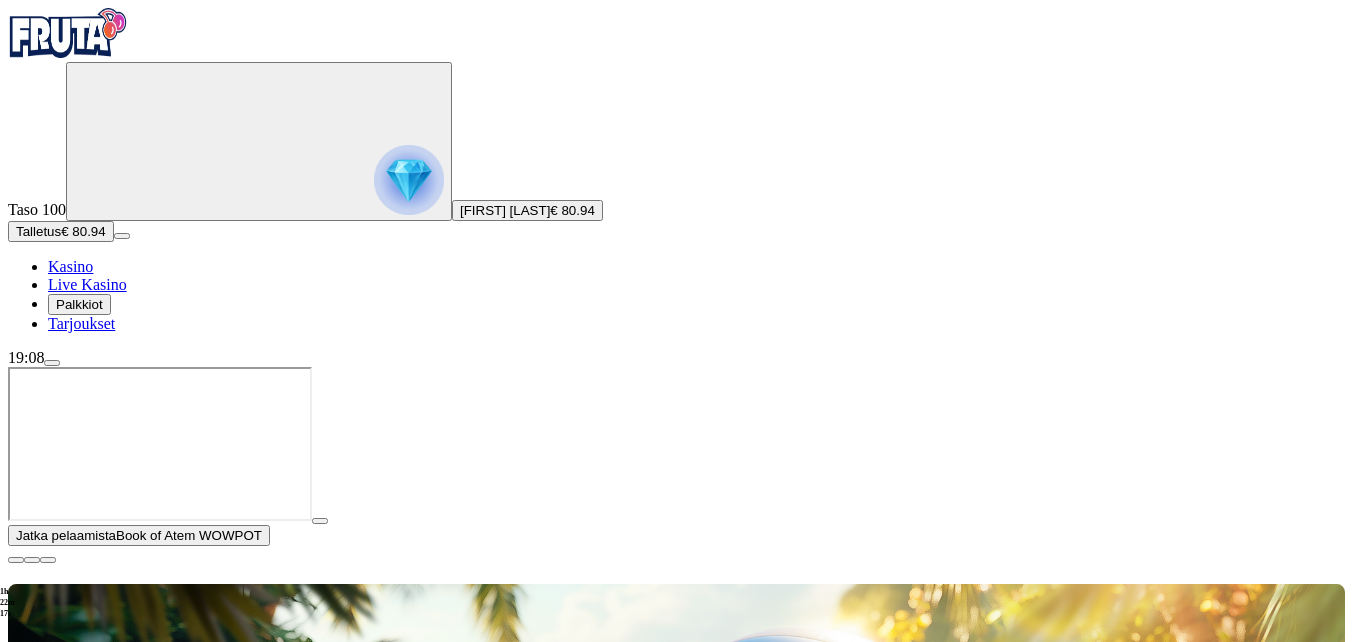 click at bounding box center (16, 560) 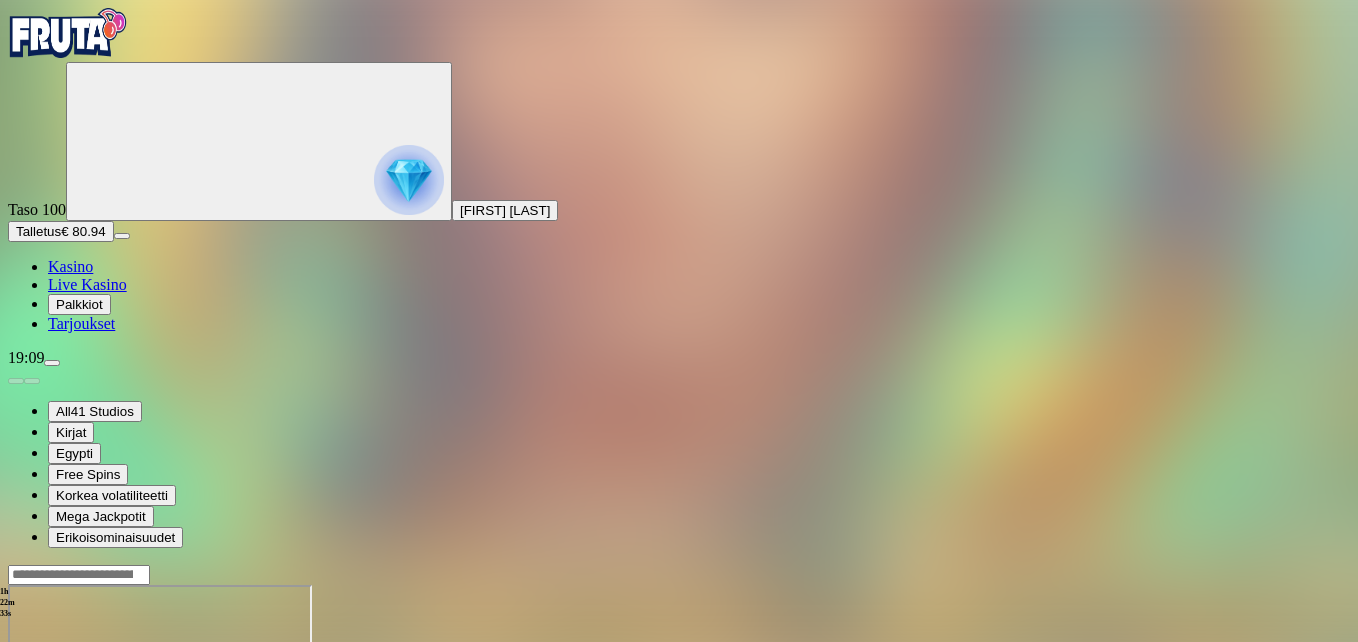 click at bounding box center [52, 363] 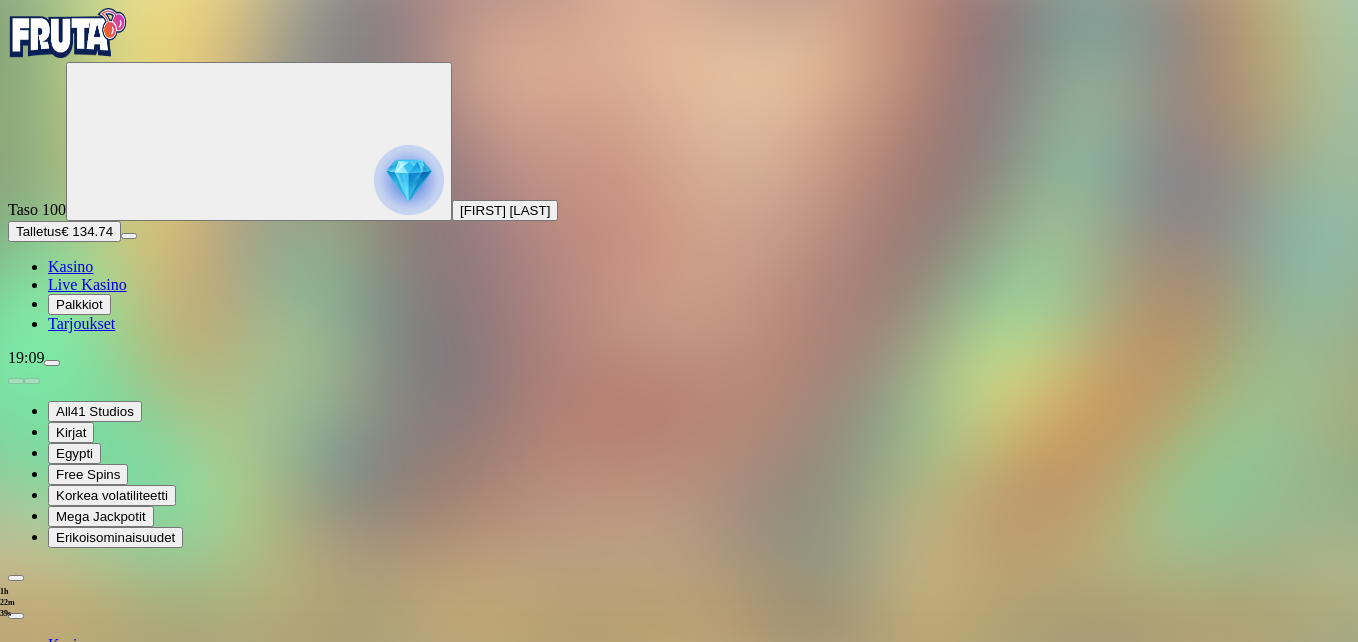 scroll, scrollTop: 70, scrollLeft: 0, axis: vertical 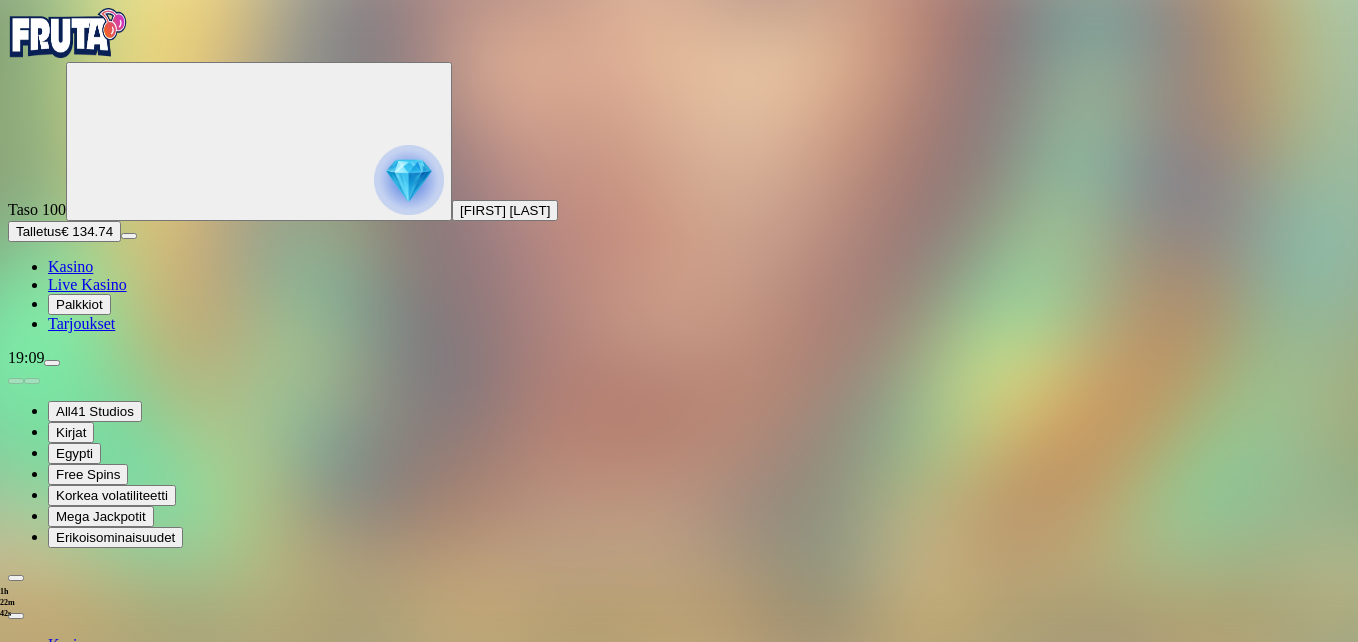 click at bounding box center (679, 1062) 